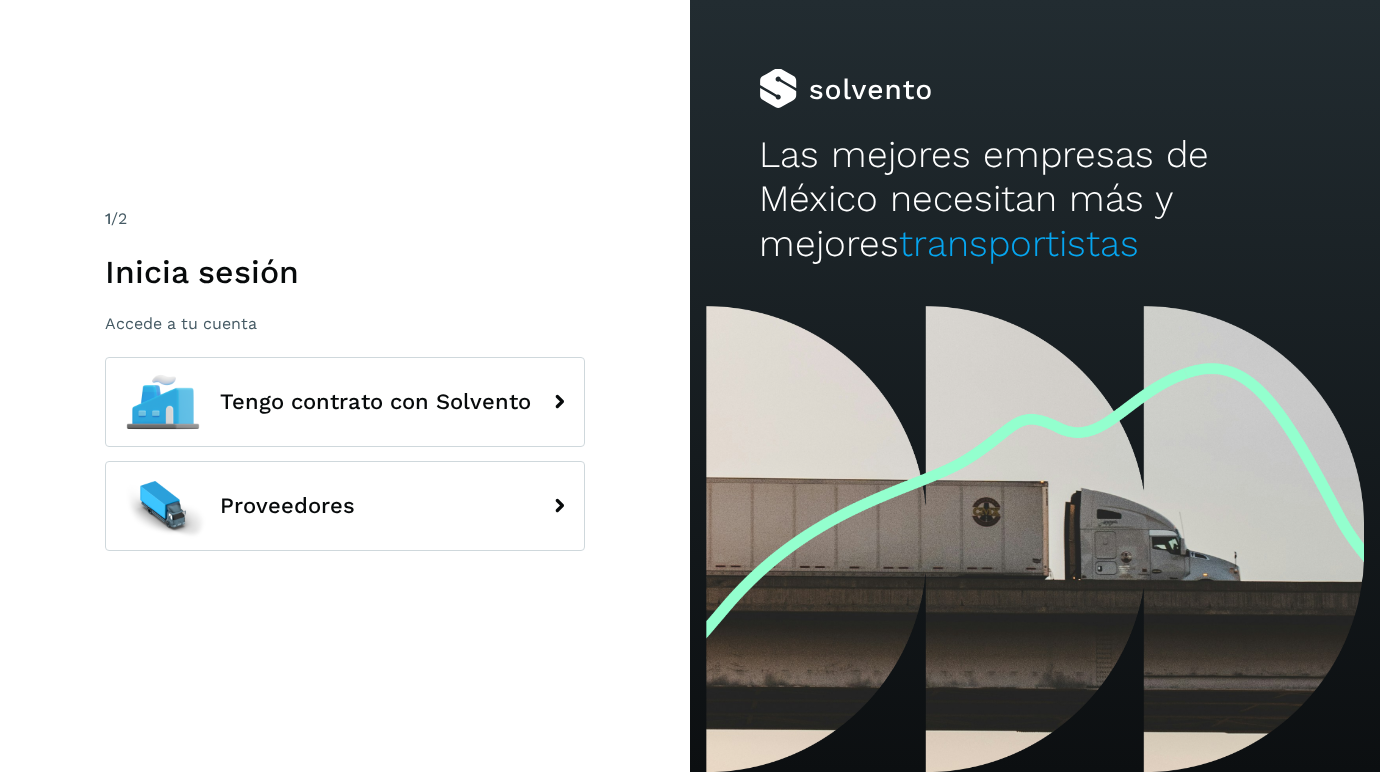 scroll, scrollTop: 0, scrollLeft: 0, axis: both 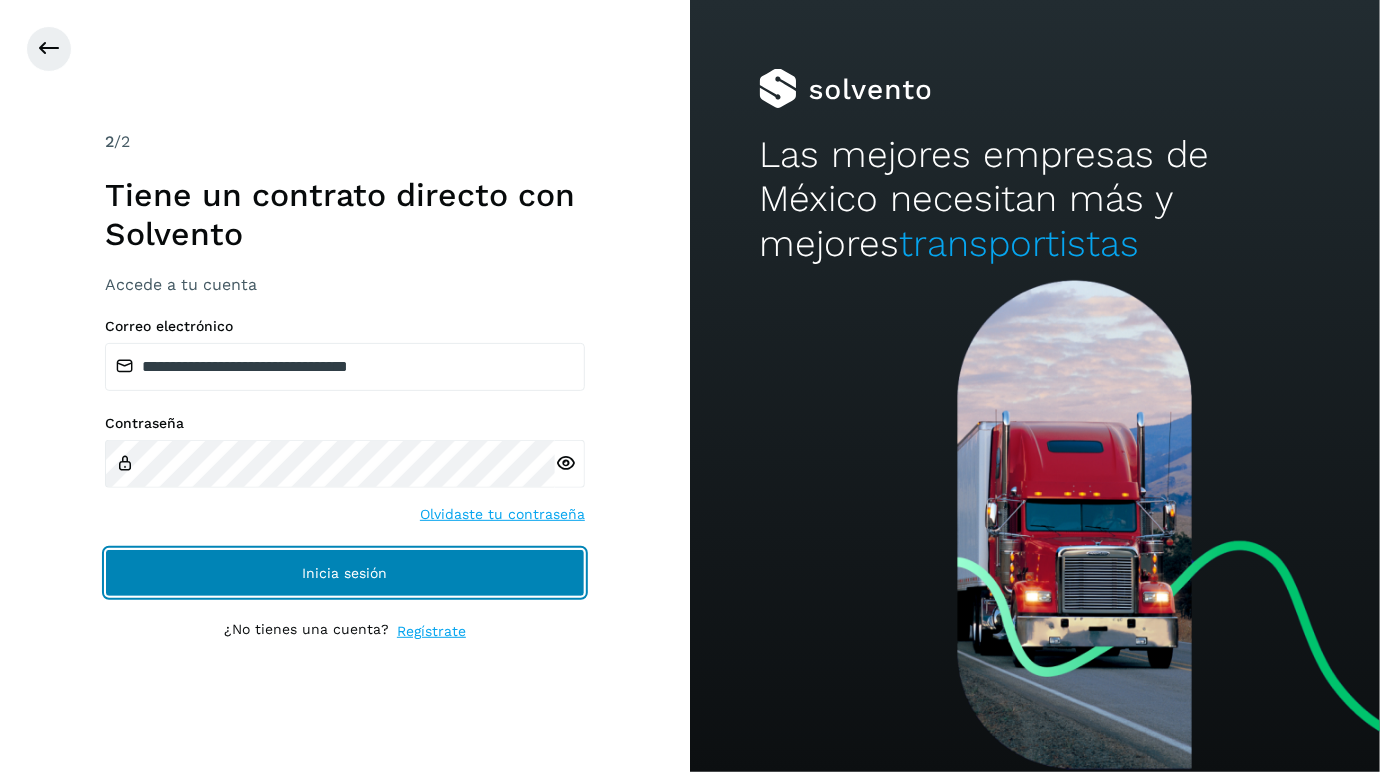 click on "Inicia sesión" at bounding box center [345, 573] 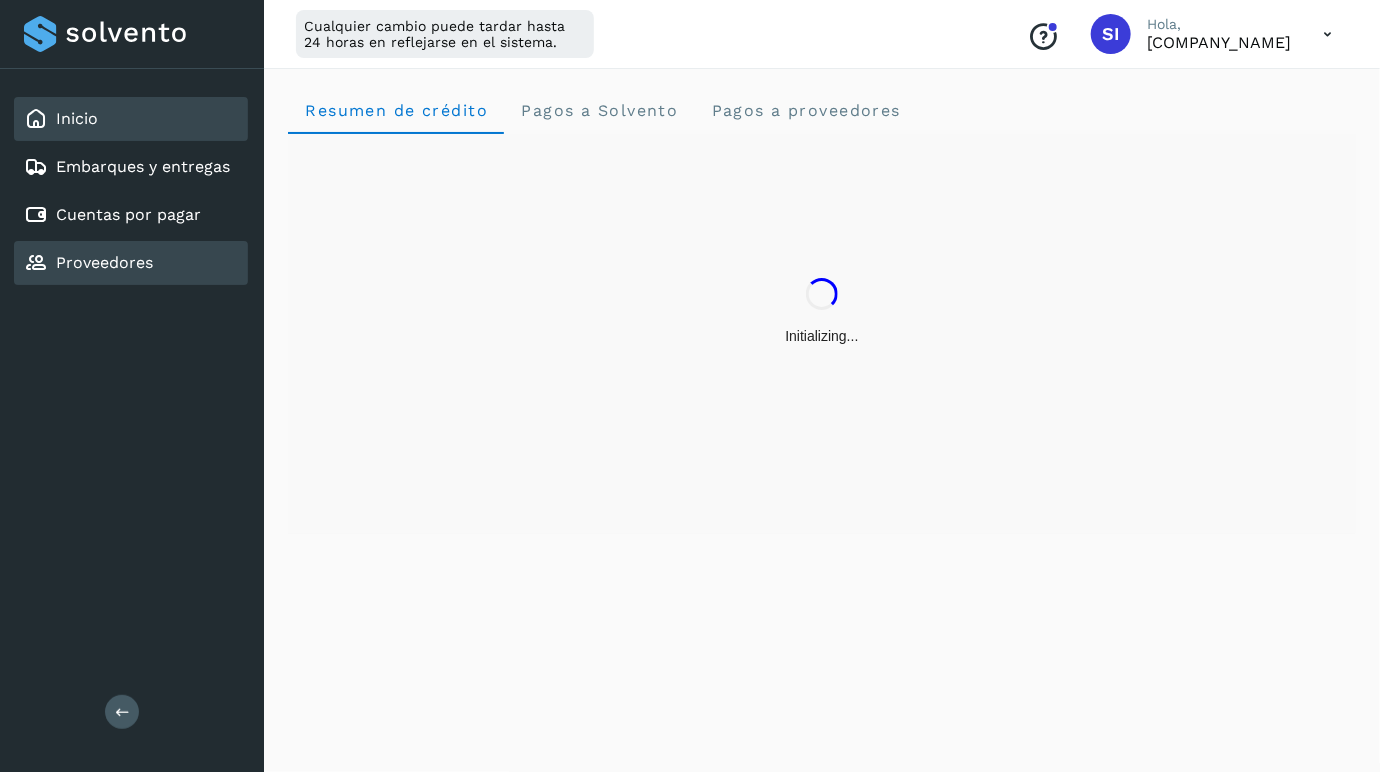 click on "Proveedores" at bounding box center [104, 262] 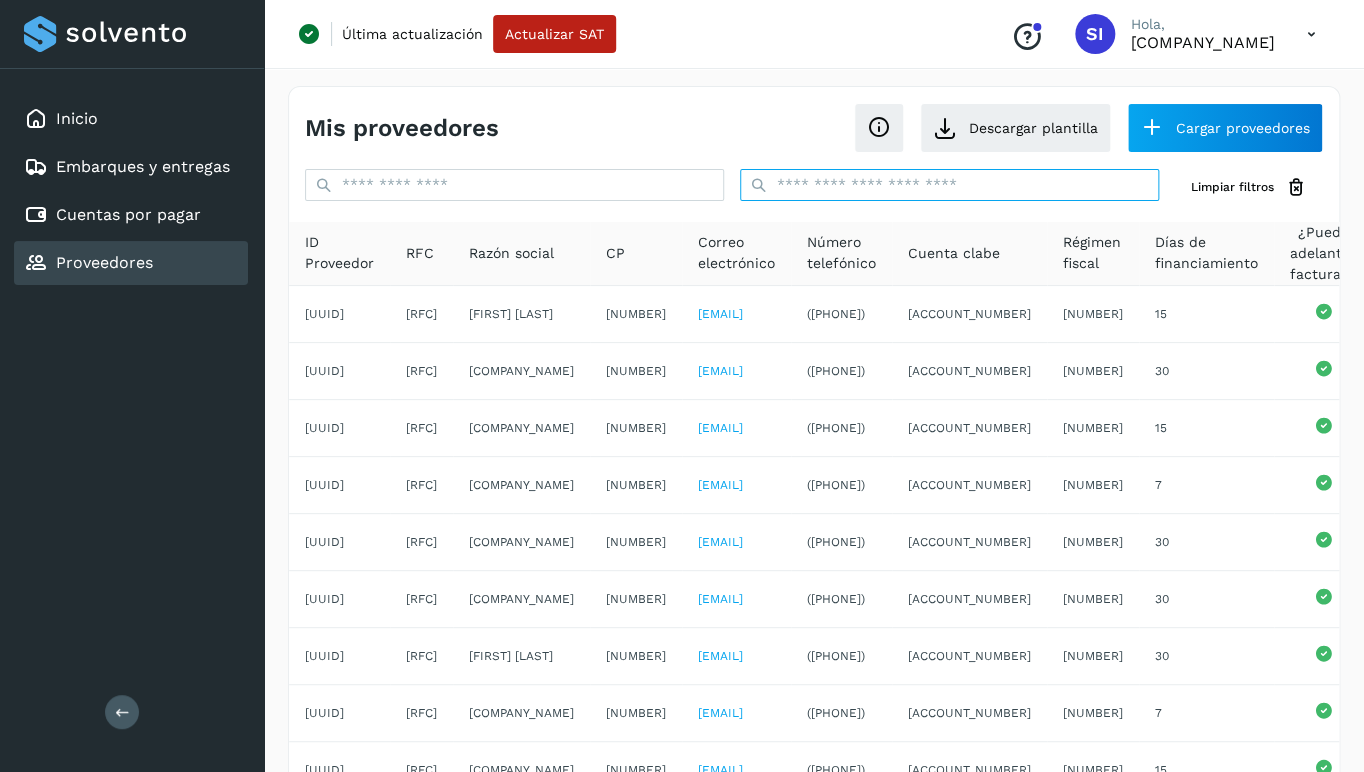 click at bounding box center (949, 185) 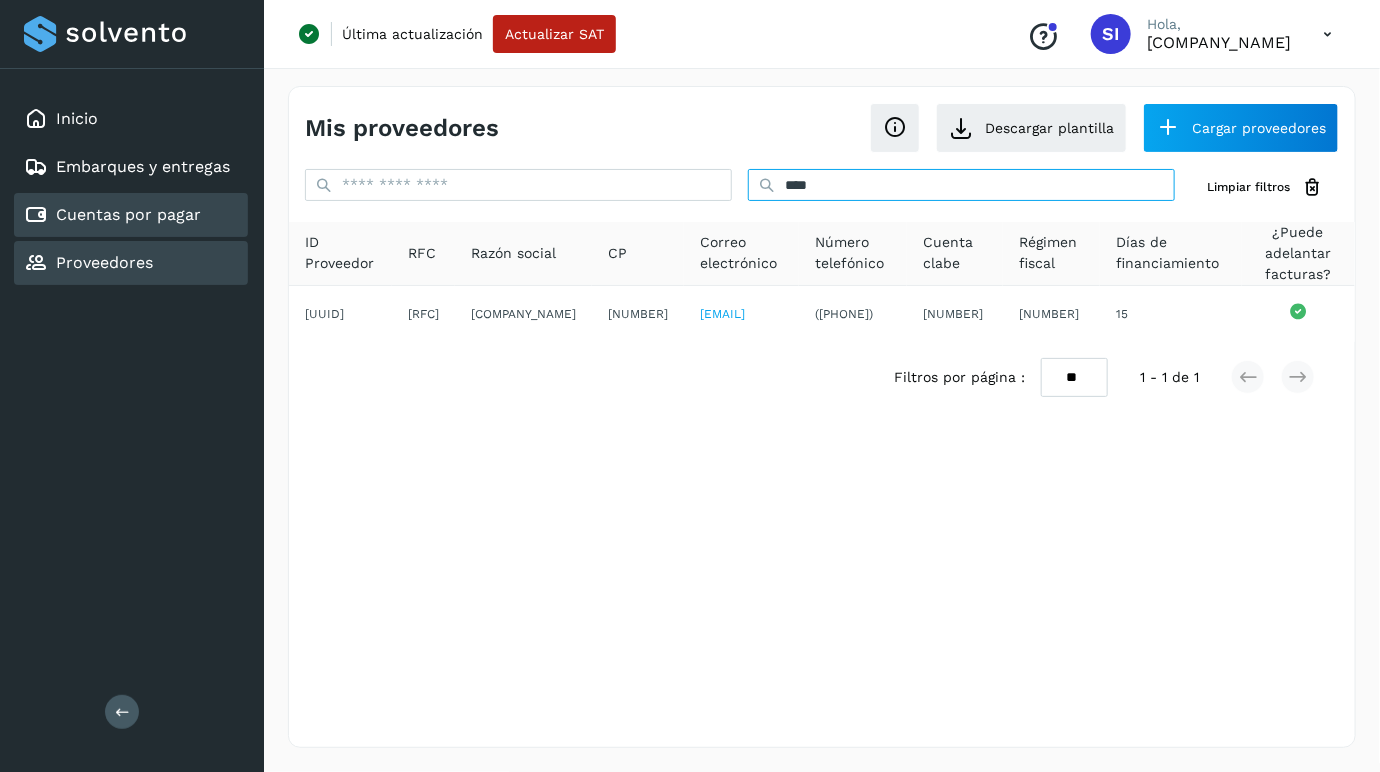 type on "****" 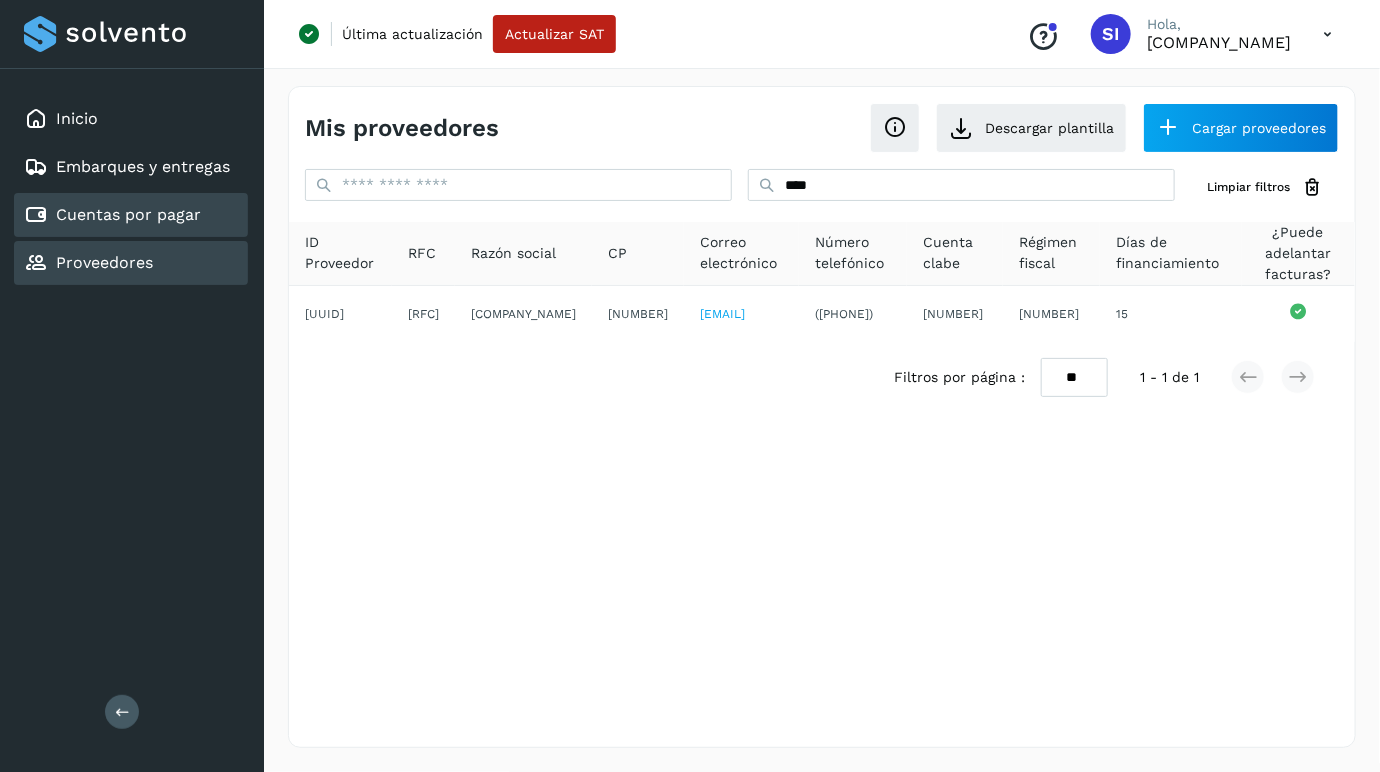 click on "Cuentas por pagar" at bounding box center (128, 214) 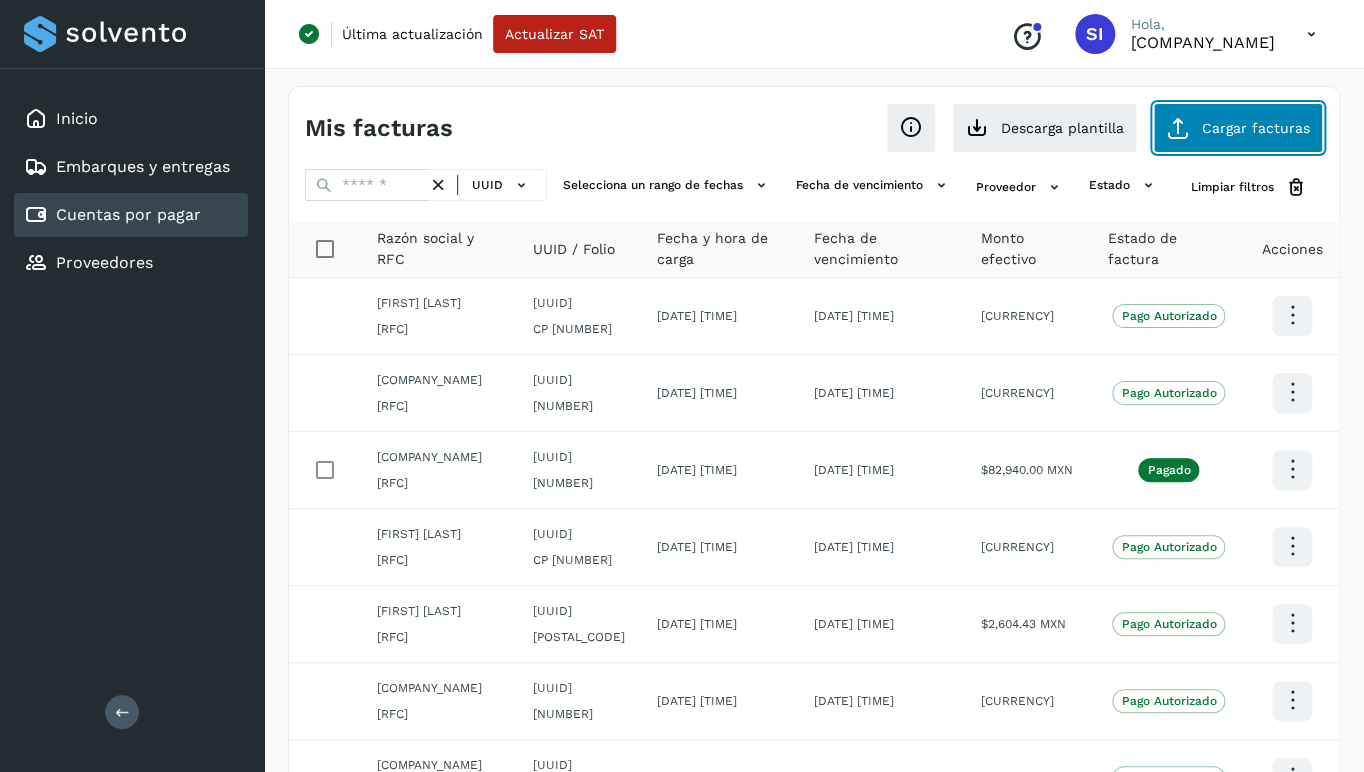 click on "Cargar facturas" 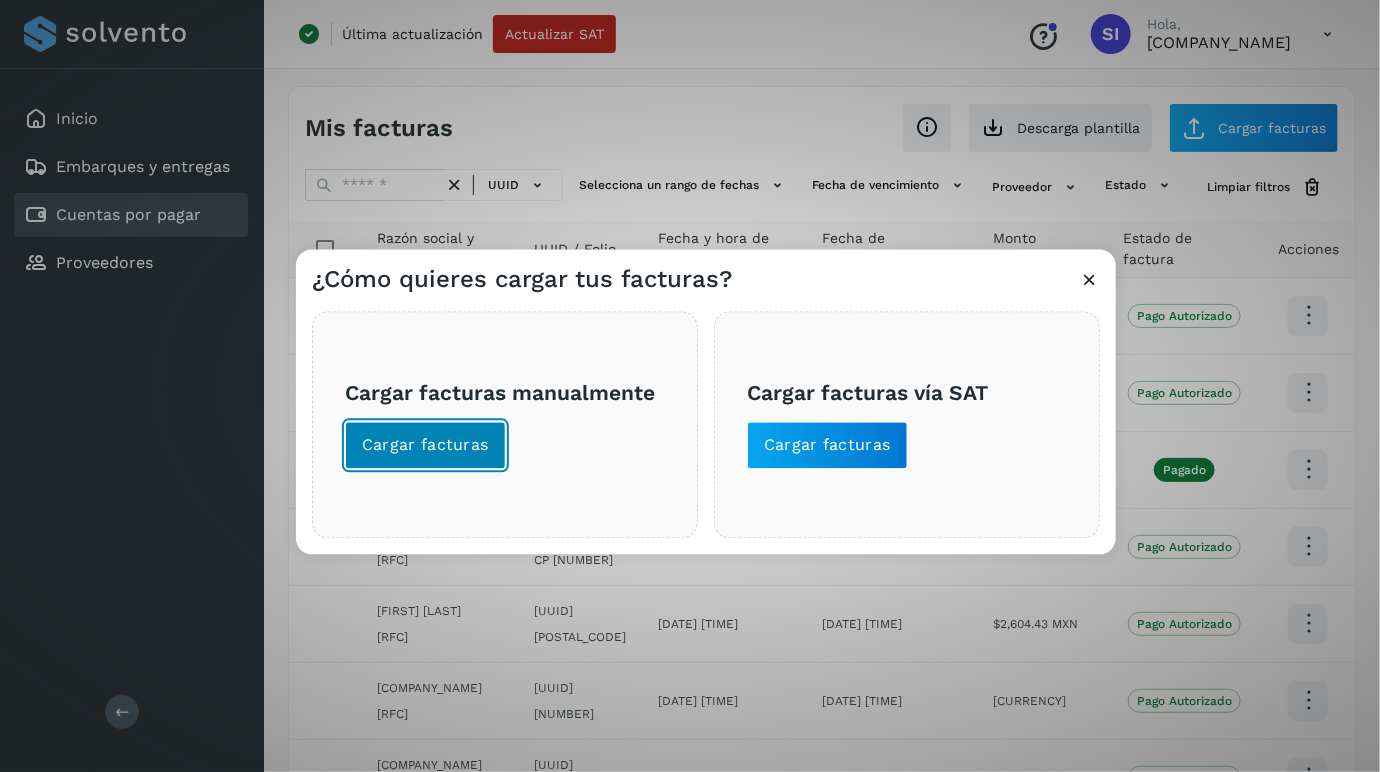 click on "Cargar facturas" 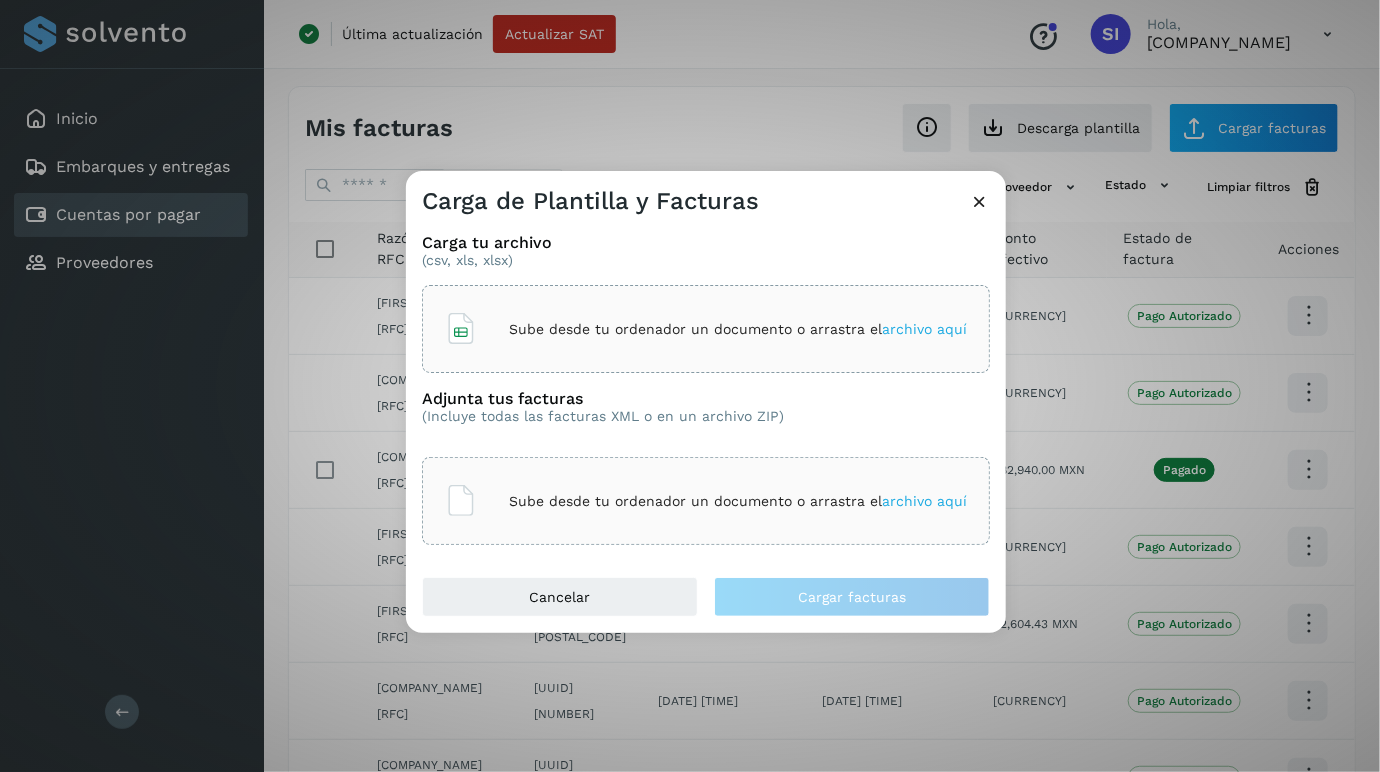 click on "Sube desde tu ordenador un documento o arrastra el archivo aquí" 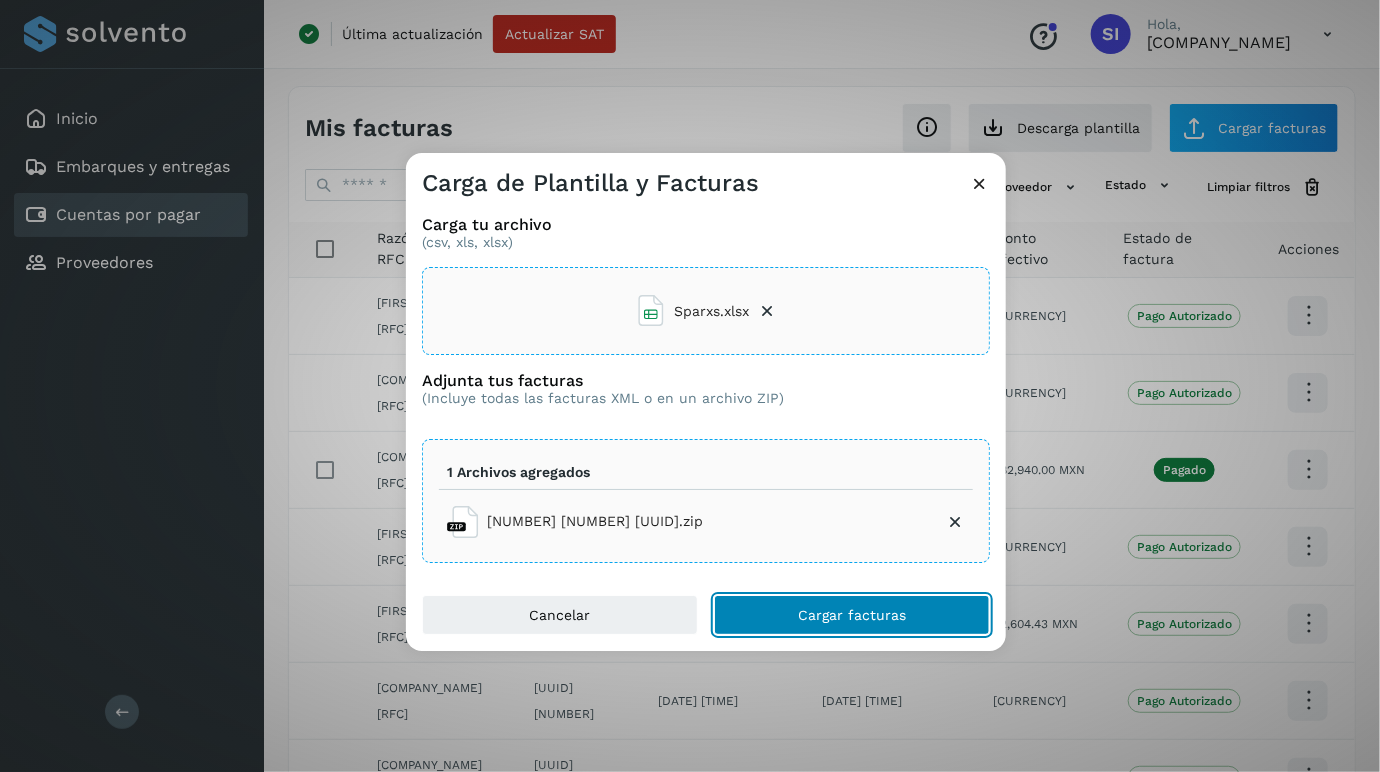 click on "Cargar facturas" 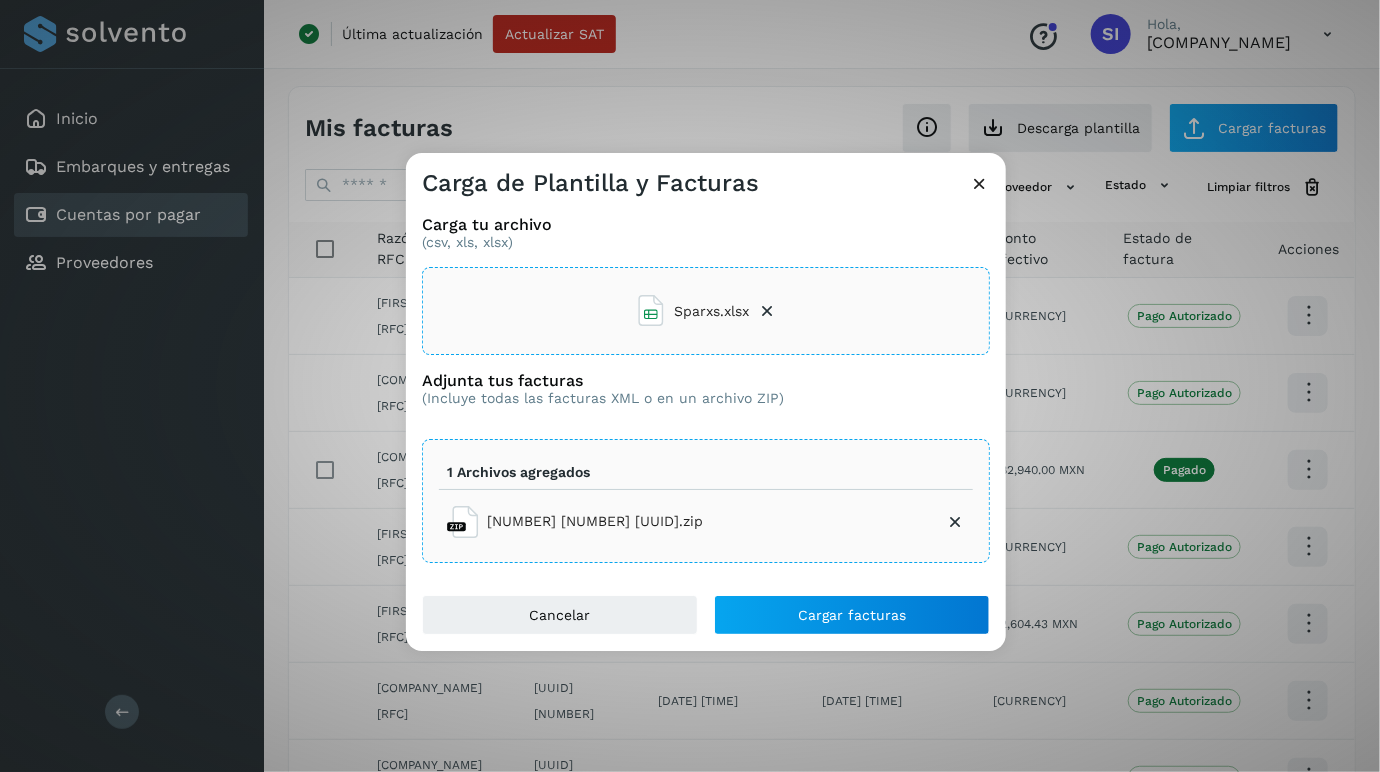 click at bounding box center (955, 522) 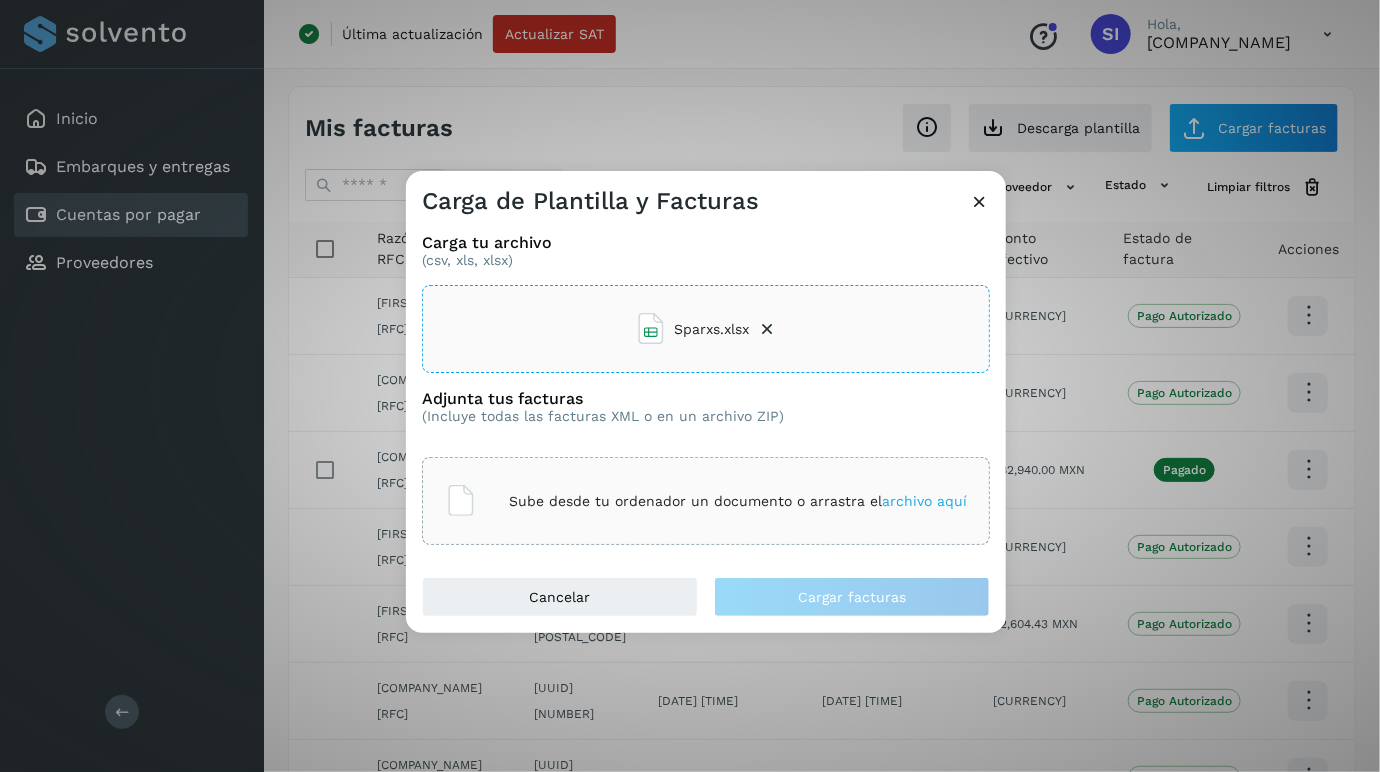 click at bounding box center [768, 329] 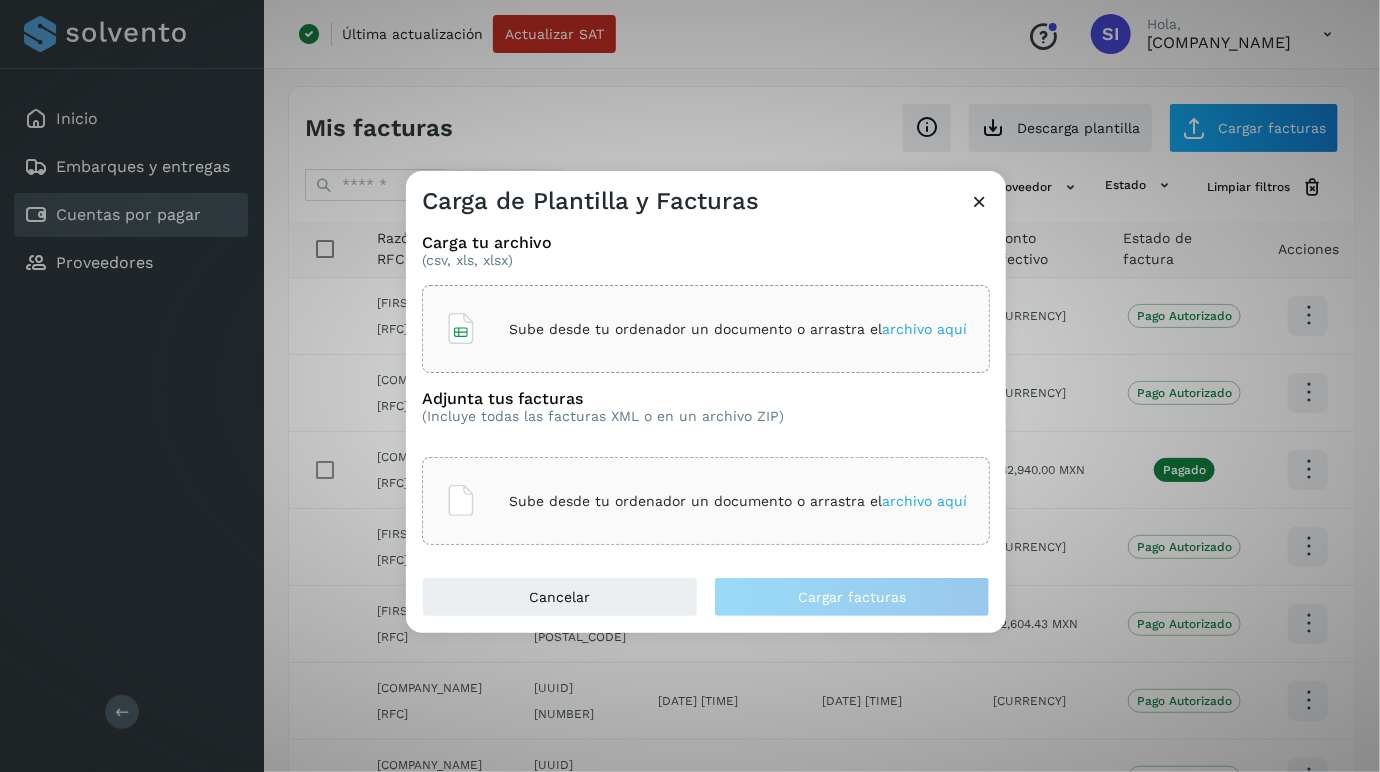 click at bounding box center [979, 201] 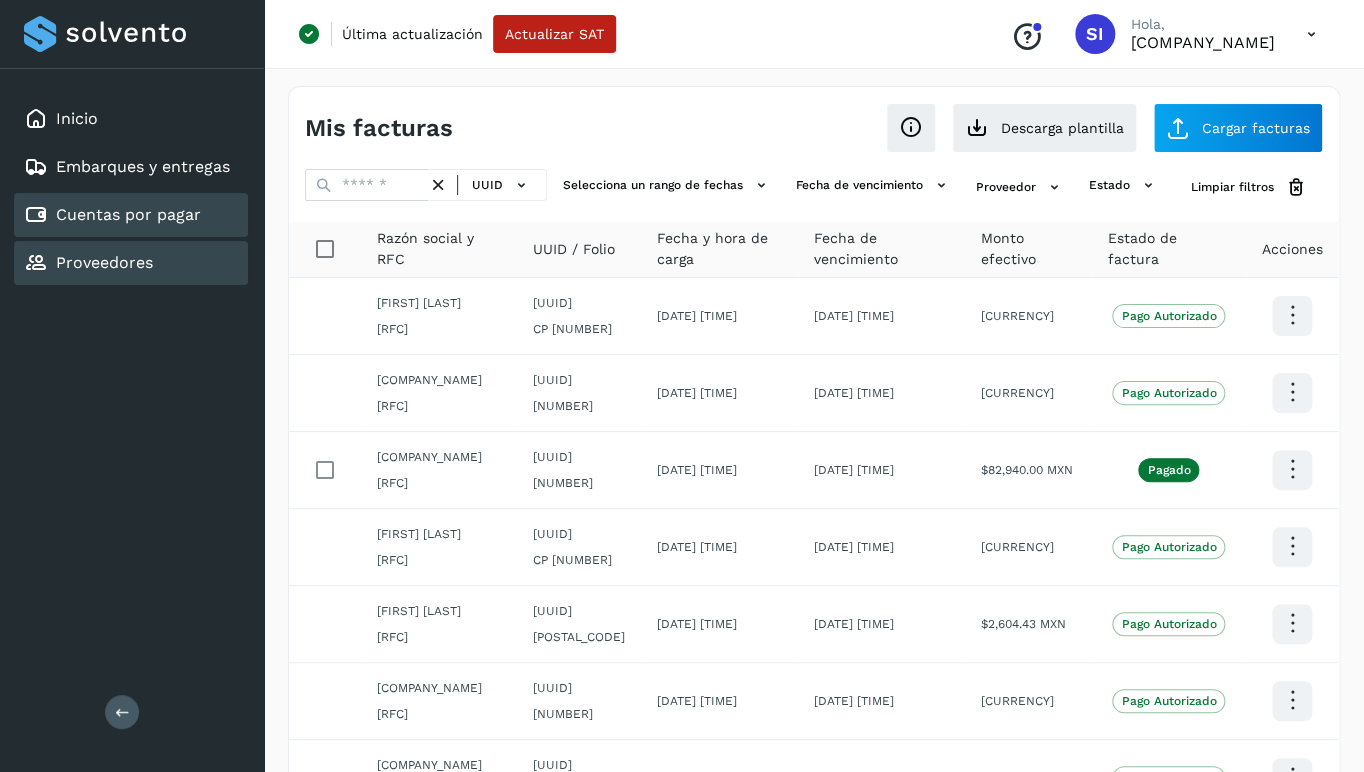 click on "Proveedores" at bounding box center (104, 262) 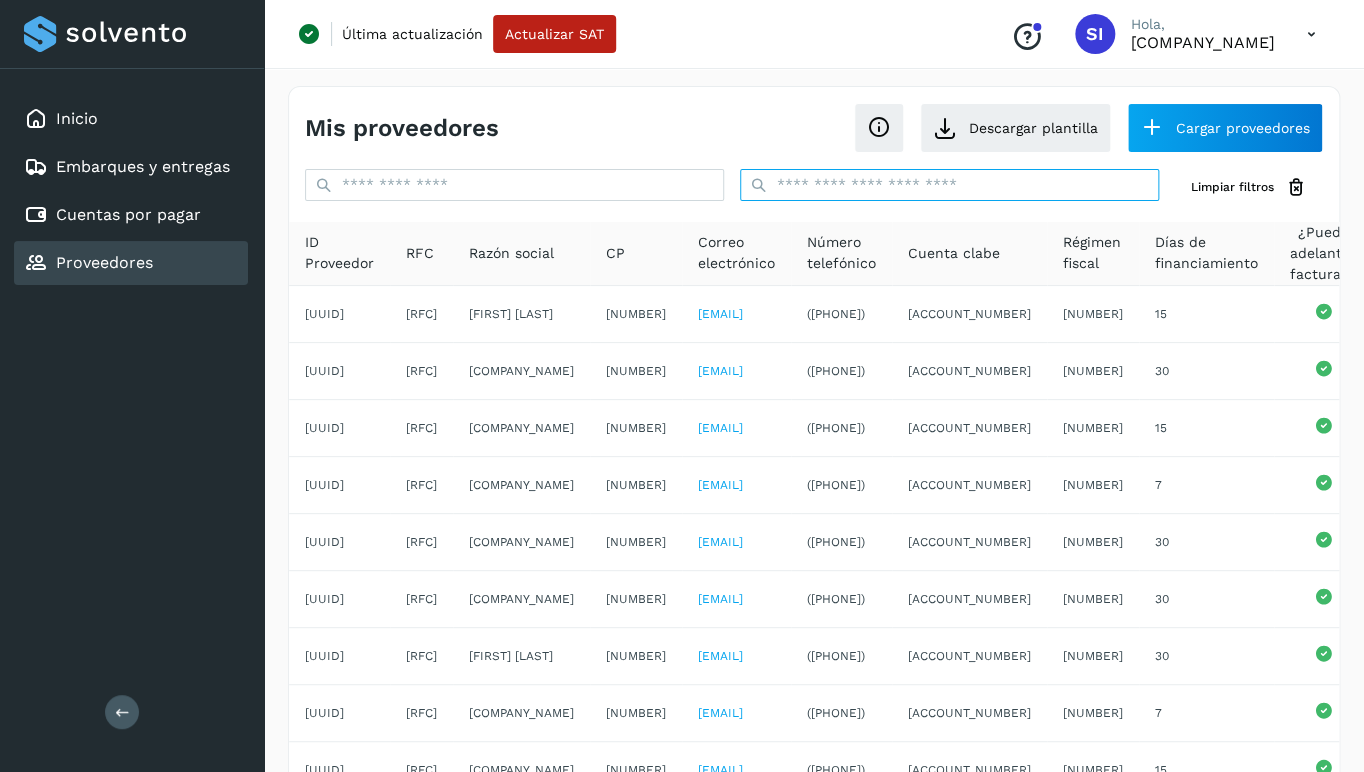 click at bounding box center [949, 185] 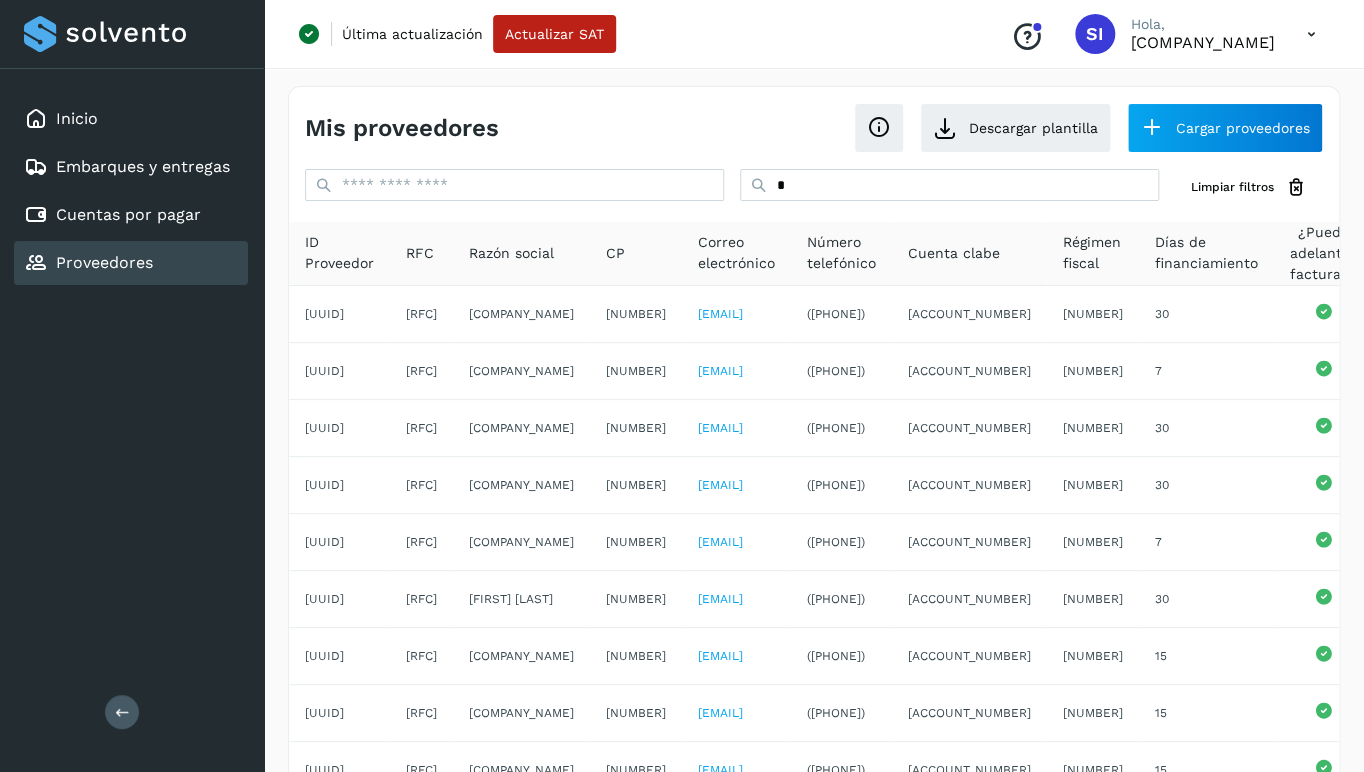 click on "Mis proveedores Descargar plantilla Cargar proveedores * Limpiar filtros ID Proveedor RFC Razón social CP Correo electrónico Número telefónico Cuenta clabe Régimen fiscal Días de financiamiento ¿Puede adelantar facturas? [UUID] [RFC] [COMPANY_NAME] [POSTAL_CODE] [EMAIL] ([PHONE]) [ACCOUNT_NUMBER] [TAX_REGIME] [DAYS] [UUID] [RFC] [COMPANY_NAME] [POSTAL_CODE] [EMAIL] ([PHONE]) [ACCOUNT_NUMBER] [TAX_REGIME] [DAYS] [UUID] [RFC] [COMPANY_NAME] [POSTAL_CODE] [EMAIL] ([PHONE]) [ACCOUNT_NUMBER] [TAX_REGIME] [DAYS] [UUID] [RFC] [COMPANY_NAME] [POSTAL_CODE] [EMAIL] ([PHONE]) [ACCOUNT_NUMBER] [TAX_REGIME] [DAYS] [UUID] [RFC] [COMPANY_NAME] [POSTAL_CODE] [EMAIL] ([PHONE]) [ACCOUNT_NUMBER] [TAX_REGIME] [DAYS] [POSTAL_CODE]" at bounding box center (814, 506) 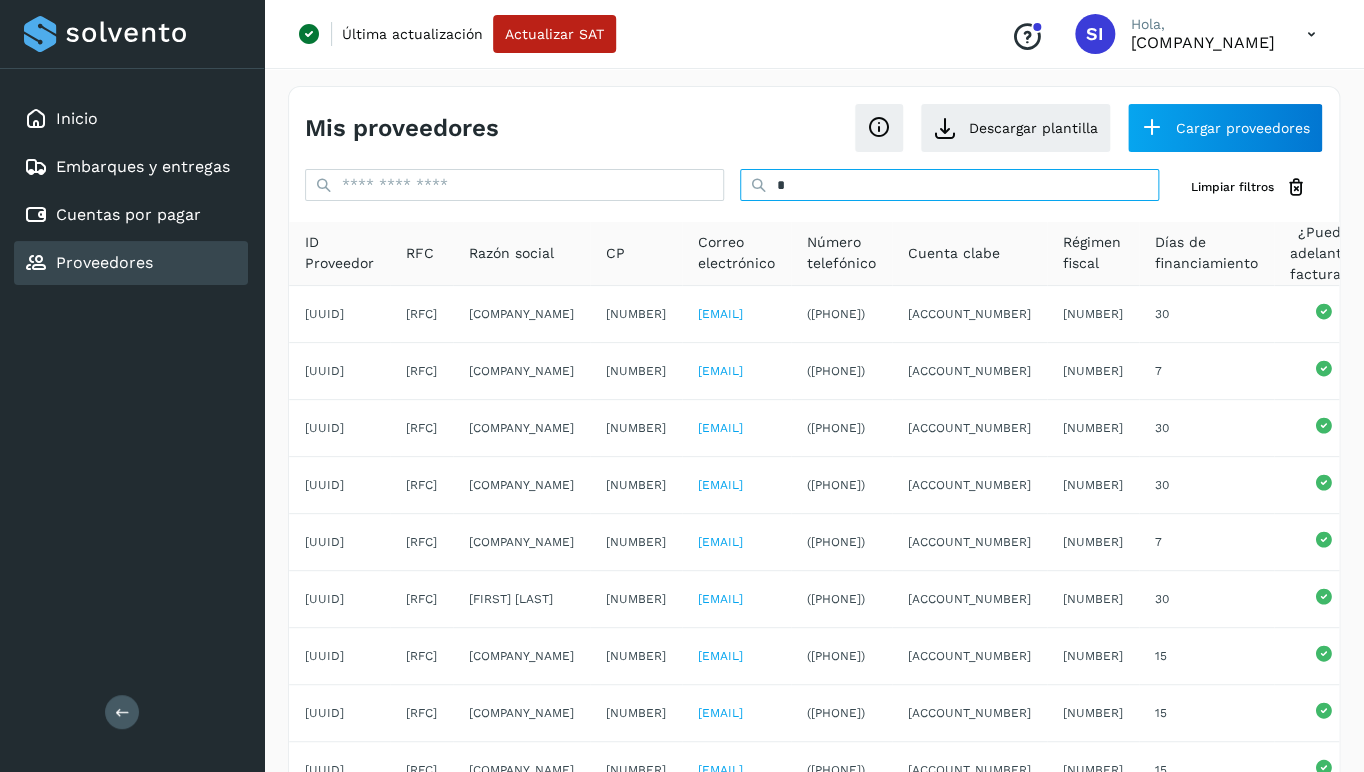 click on "*" at bounding box center (949, 185) 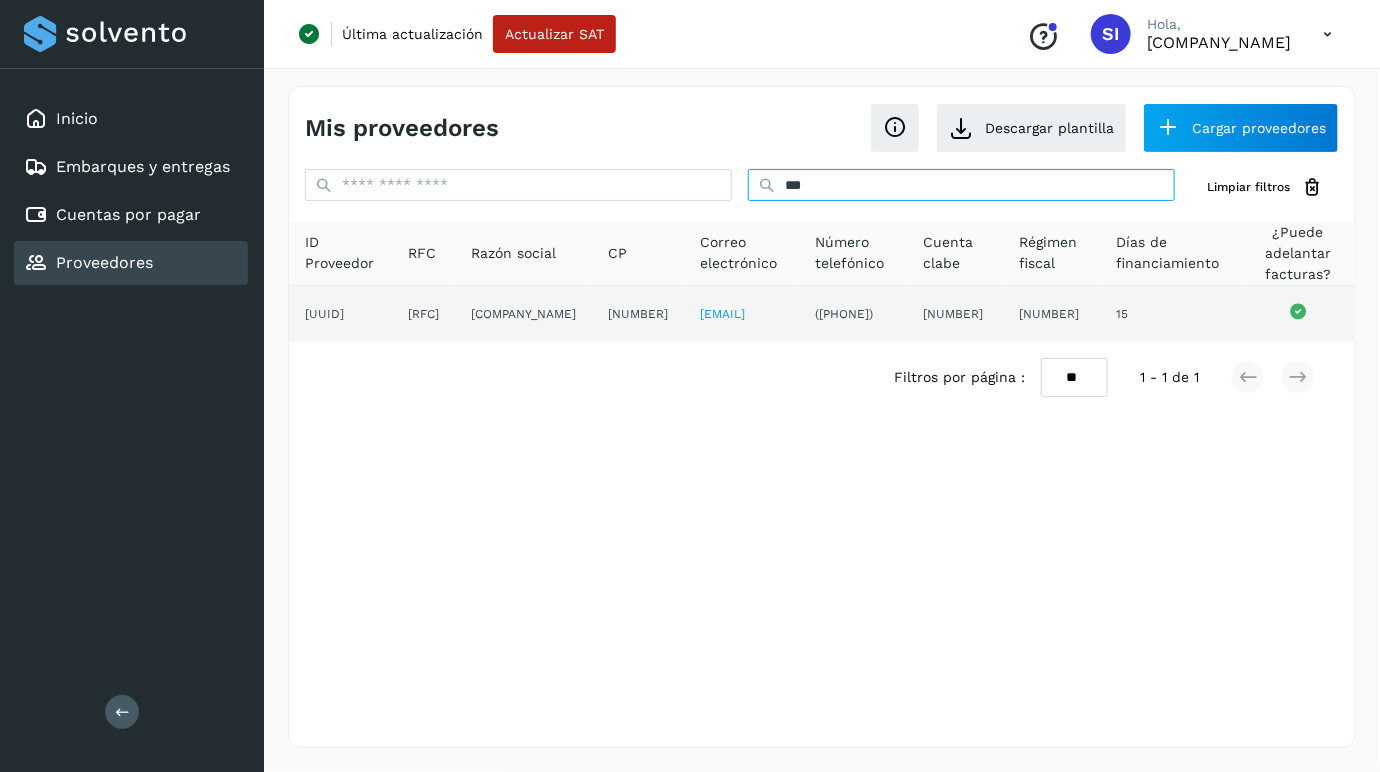 type on "***" 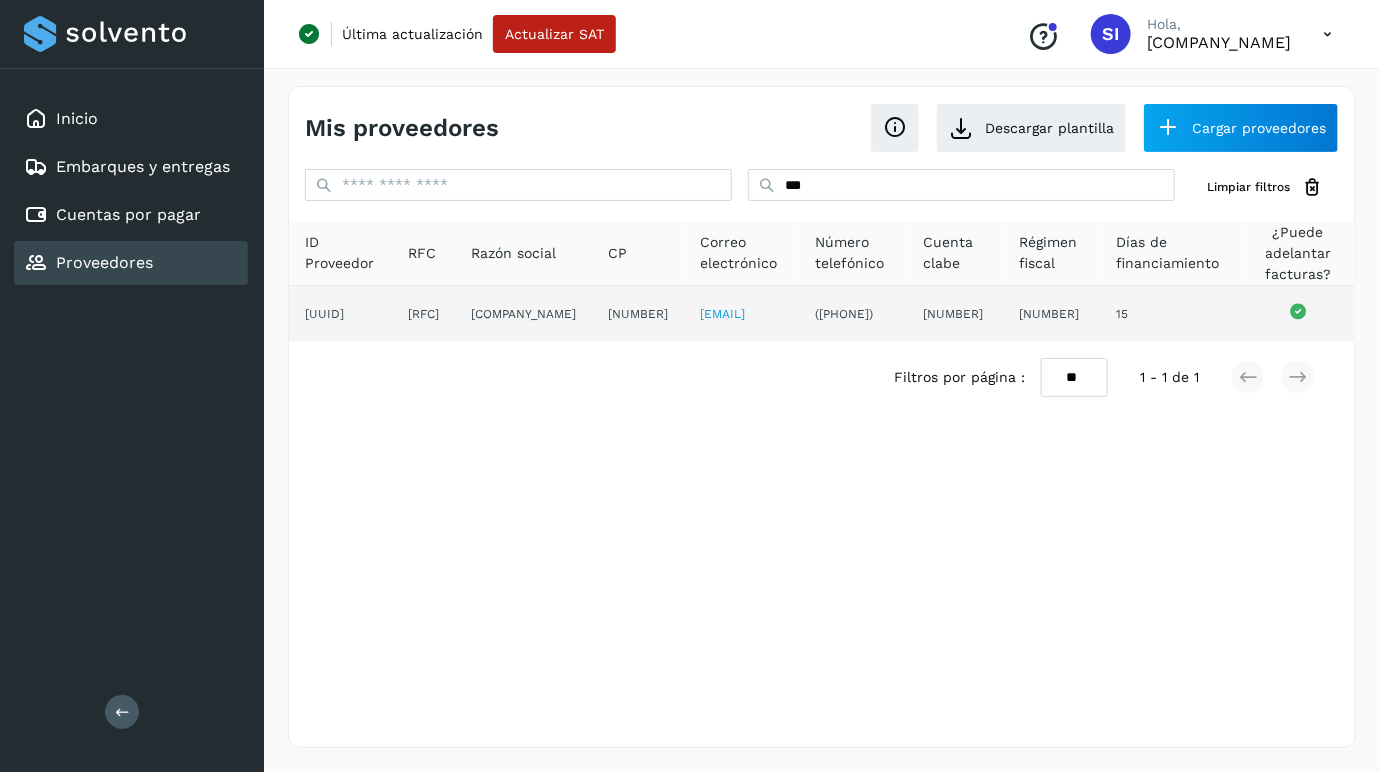 drag, startPoint x: 731, startPoint y: 340, endPoint x: 531, endPoint y: 342, distance: 200.01 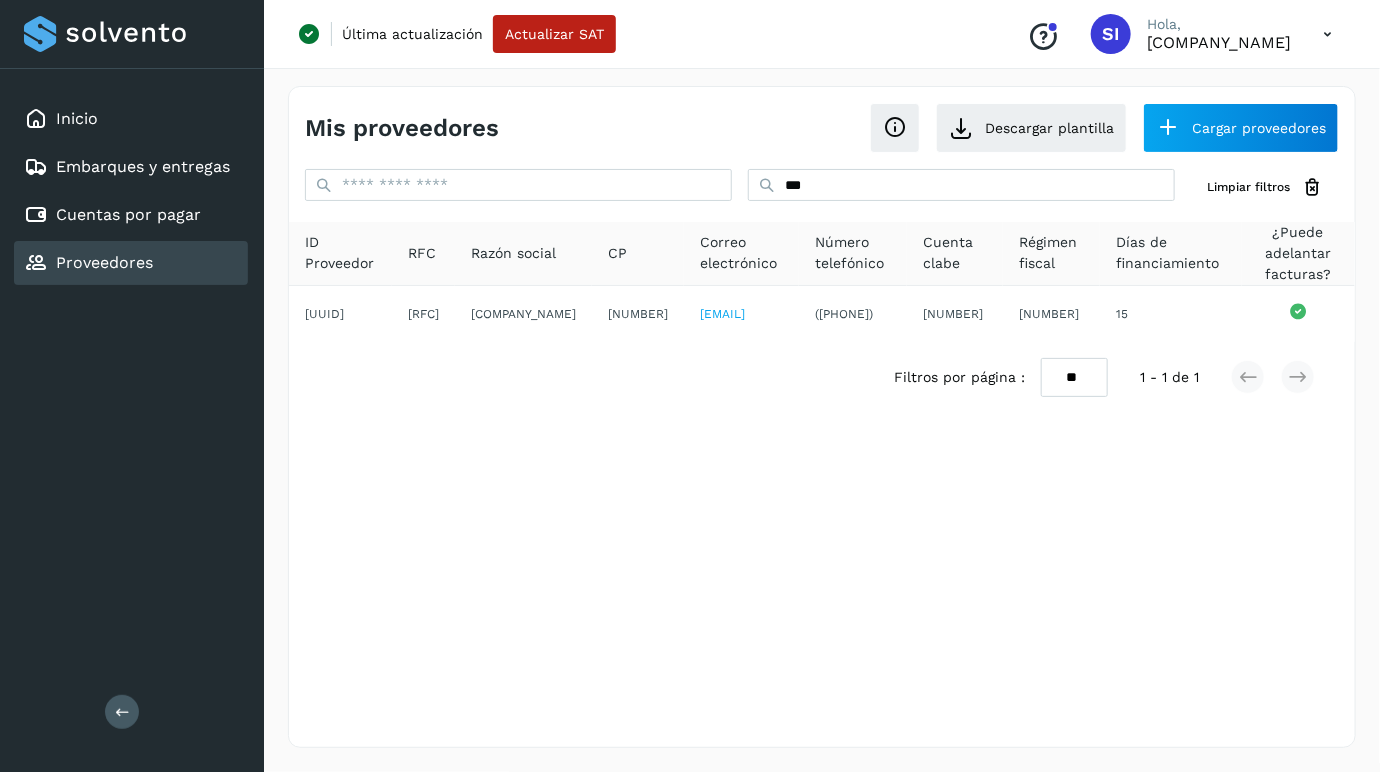 click on "Inicio Embarques y entregas Cuentas por pagar Proveedores Salir" at bounding box center [132, 386] 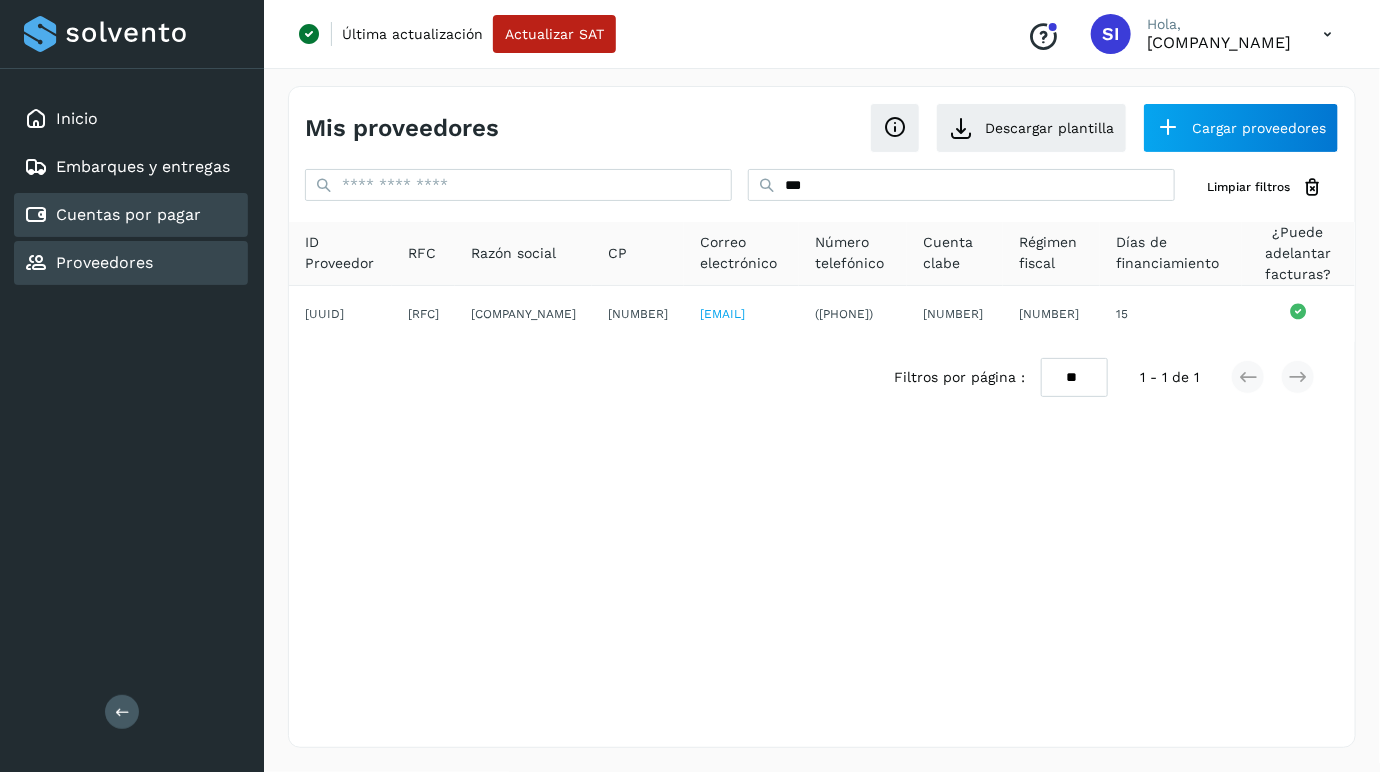 click on "Cuentas por pagar" 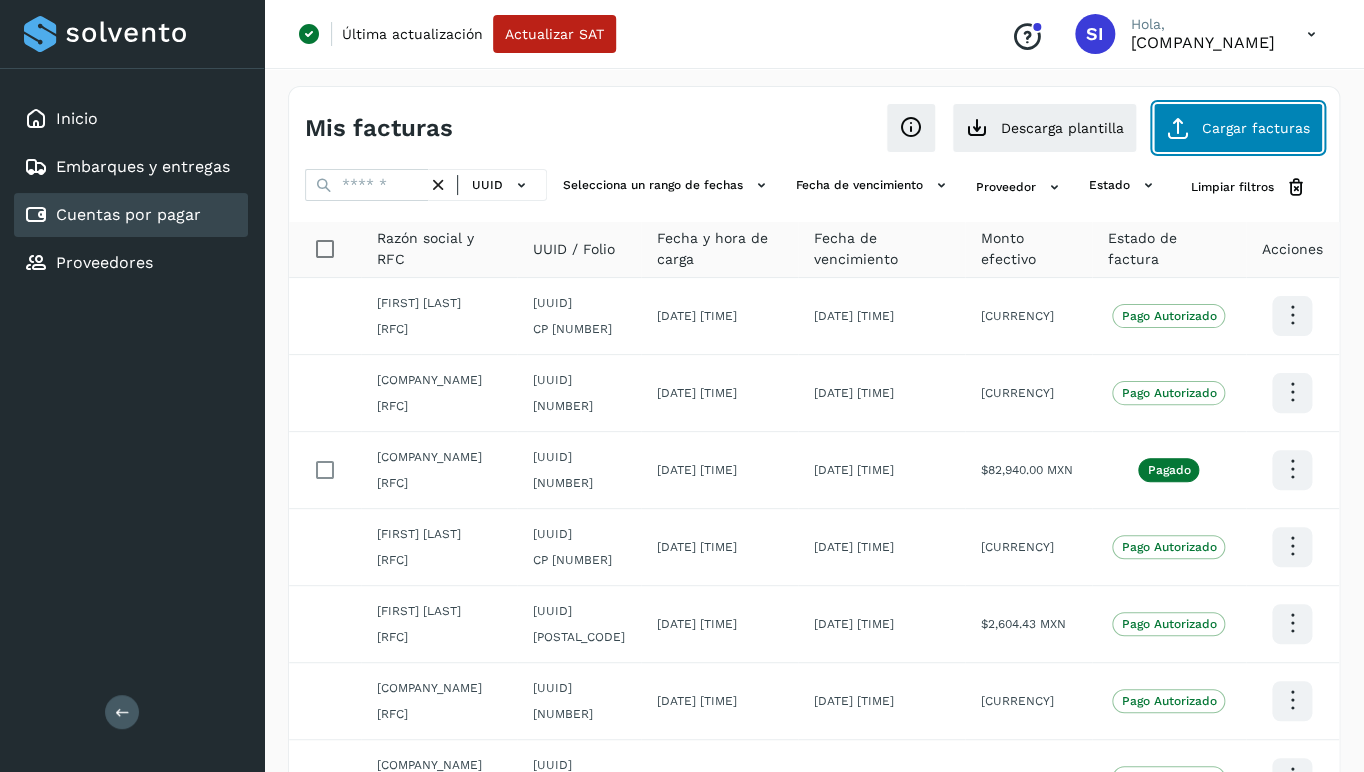 click on "Cargar facturas" 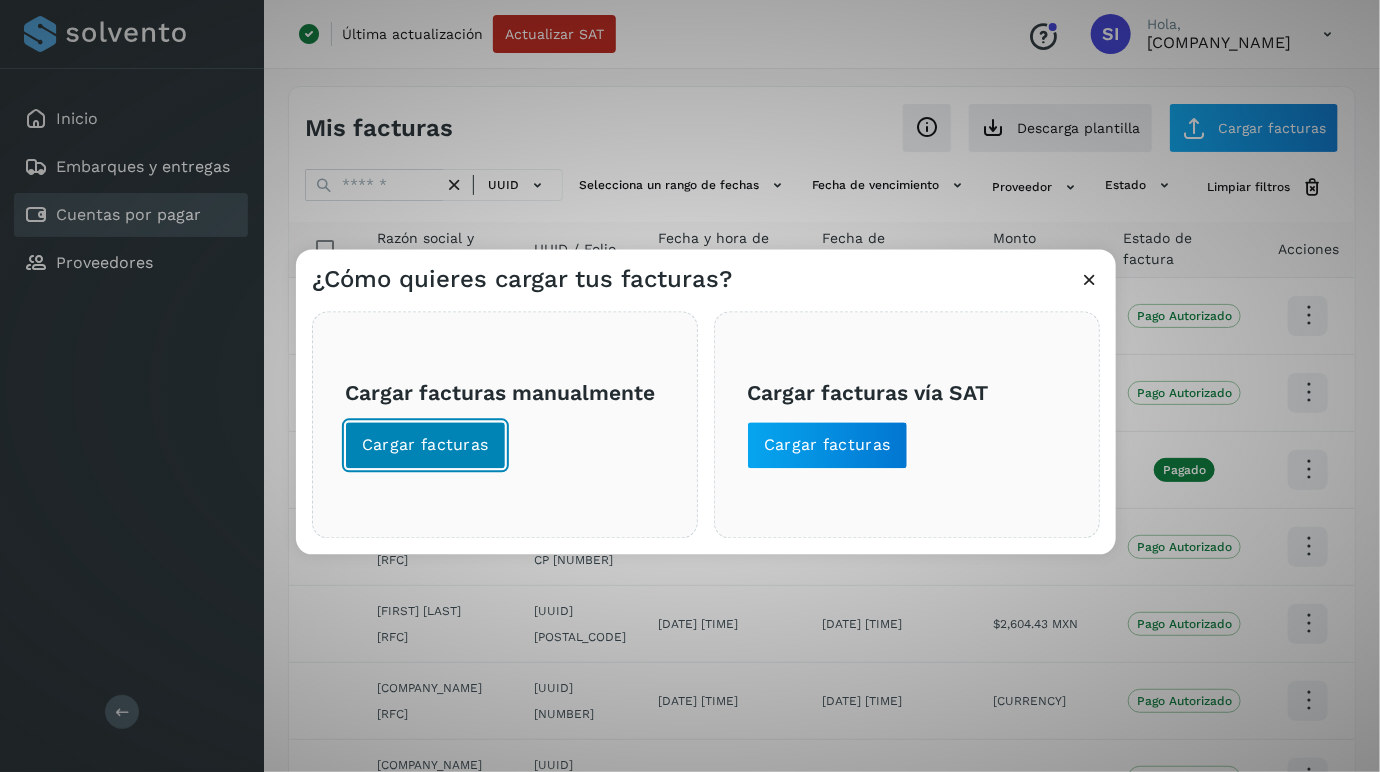 click on "Cargar facturas" at bounding box center [425, 446] 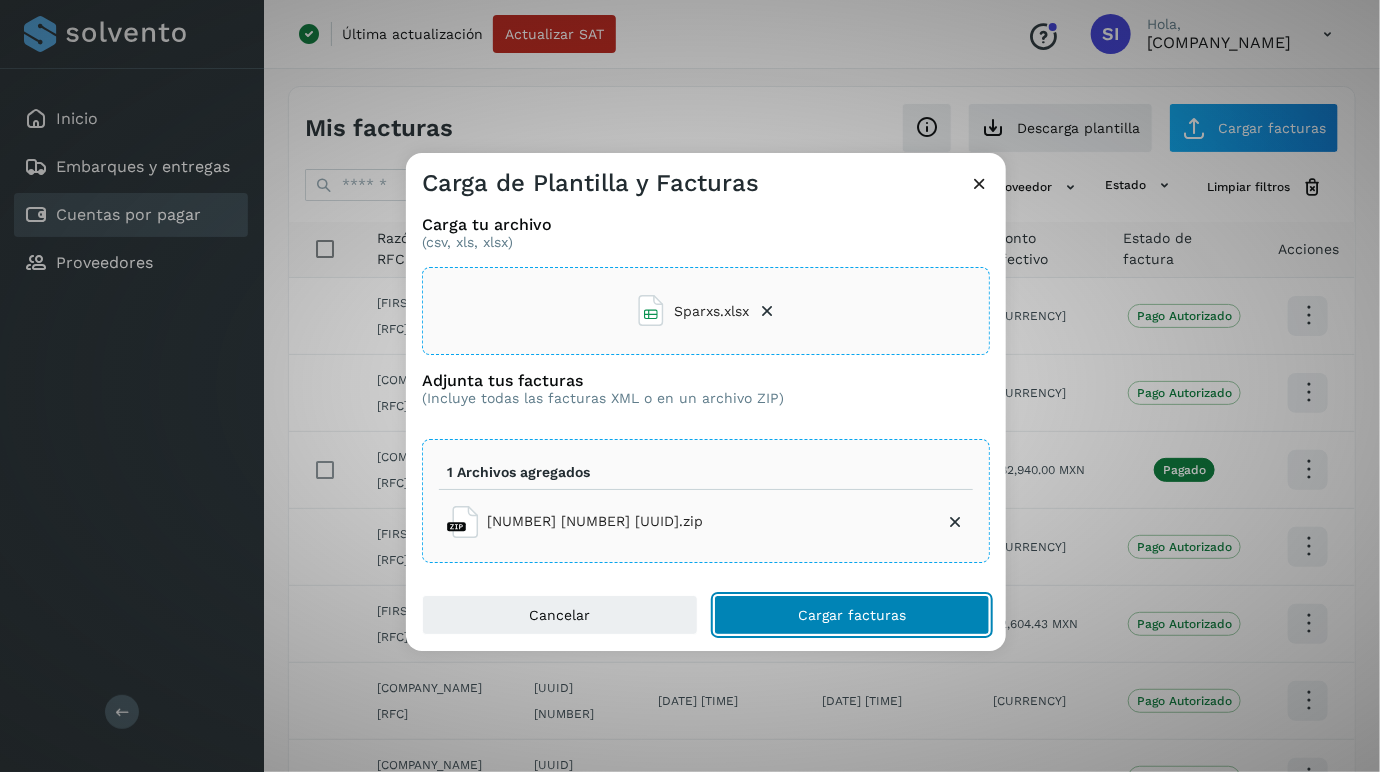 click on "Cargar facturas" 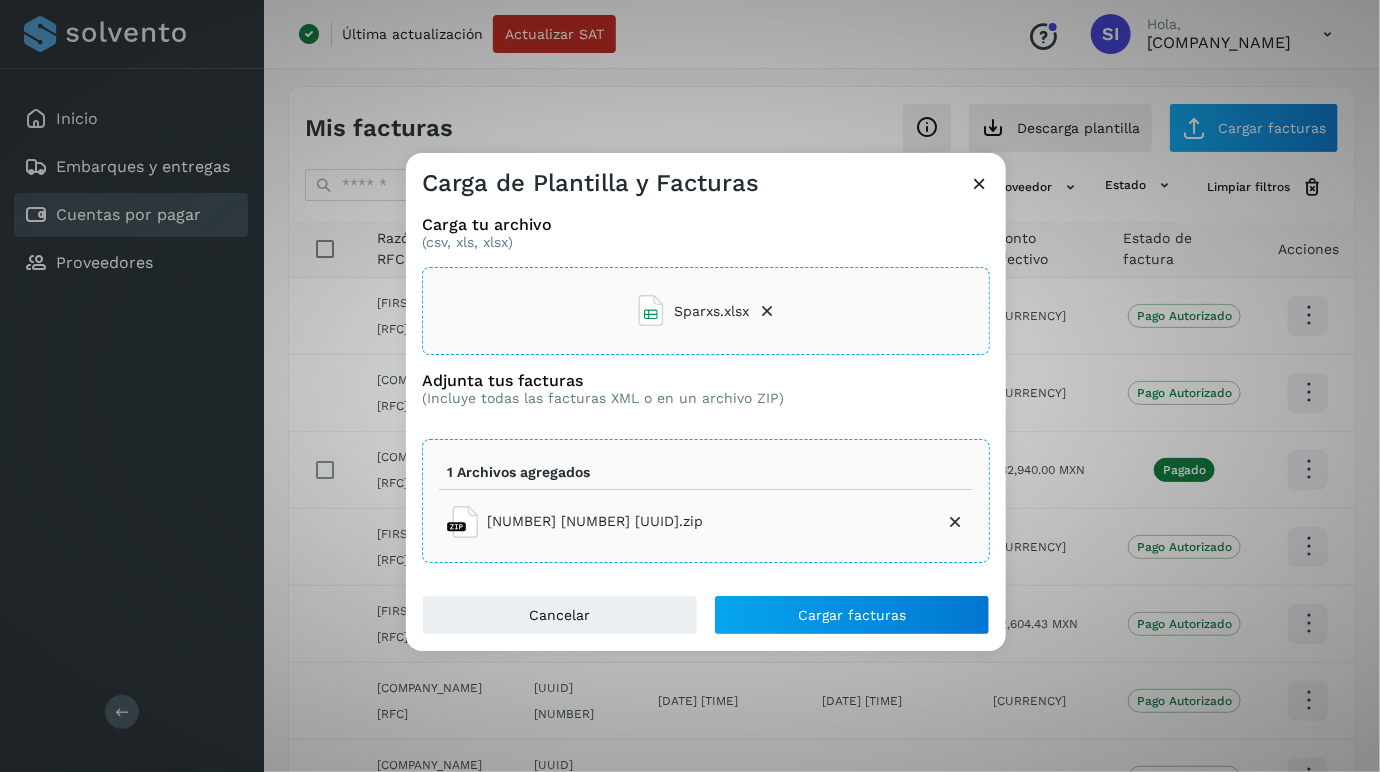 click at bounding box center [955, 522] 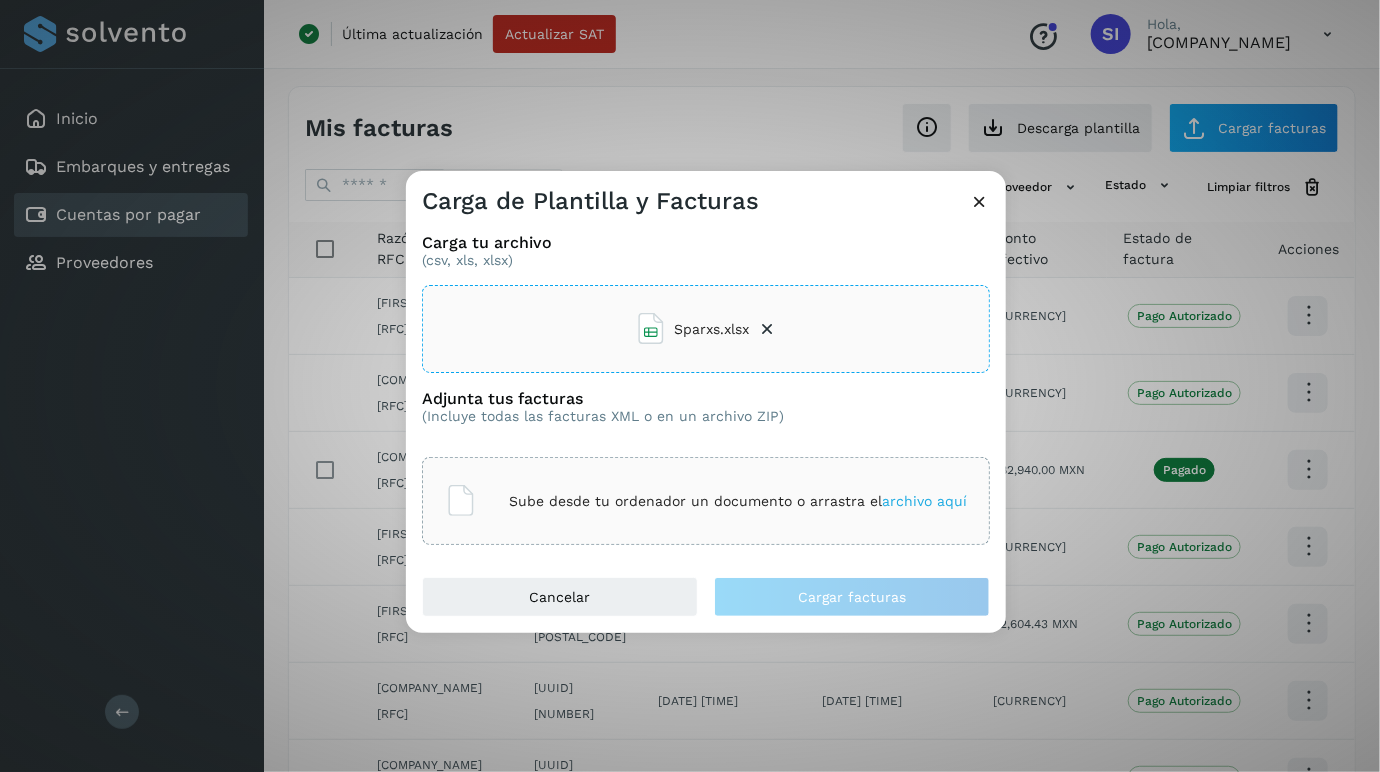 click at bounding box center (979, 201) 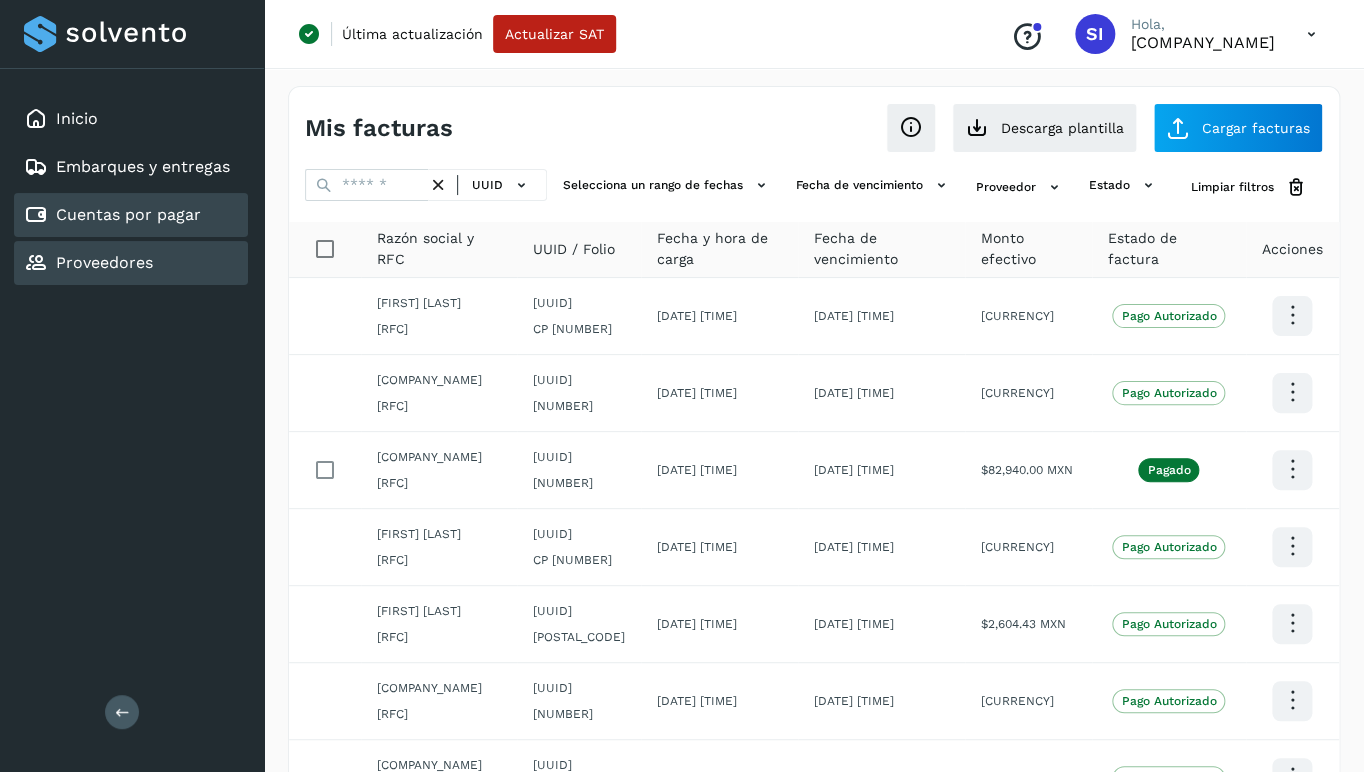 click on "Proveedores" 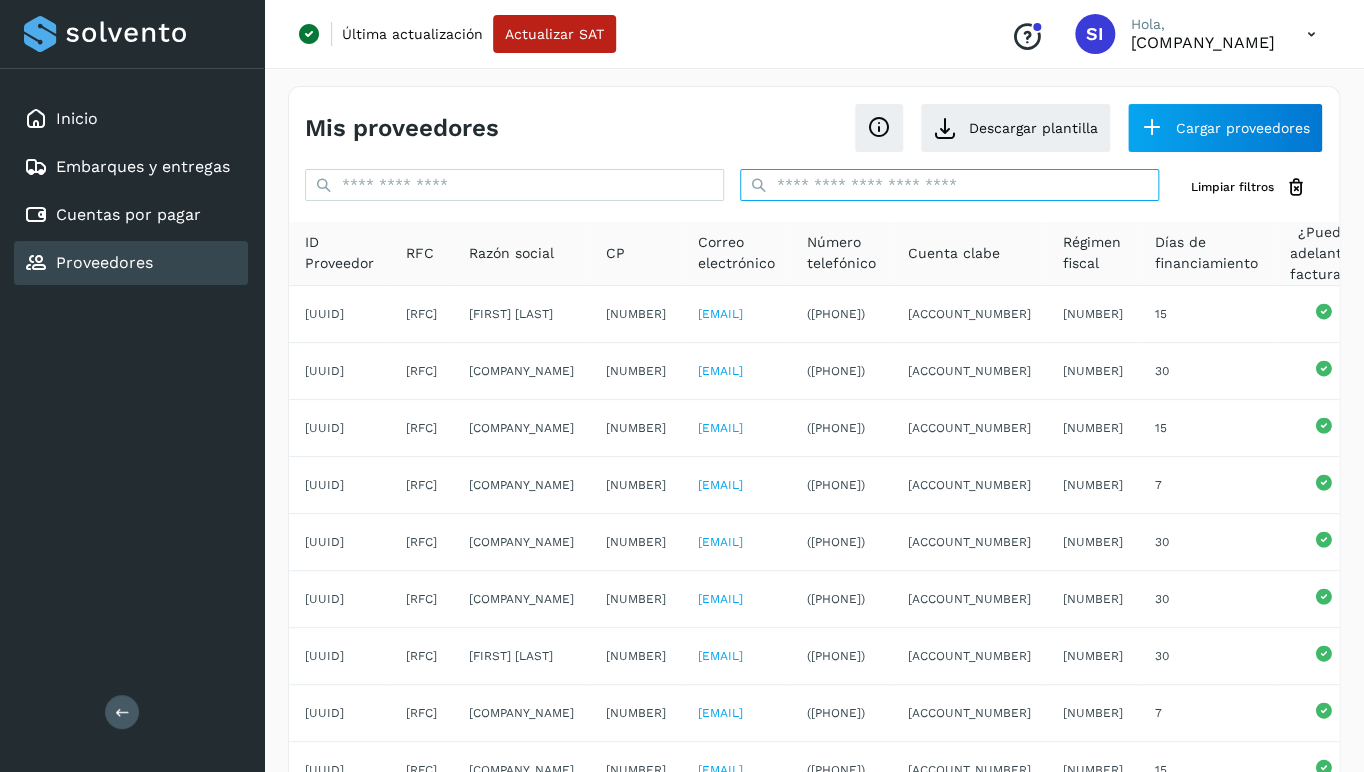 click at bounding box center [949, 185] 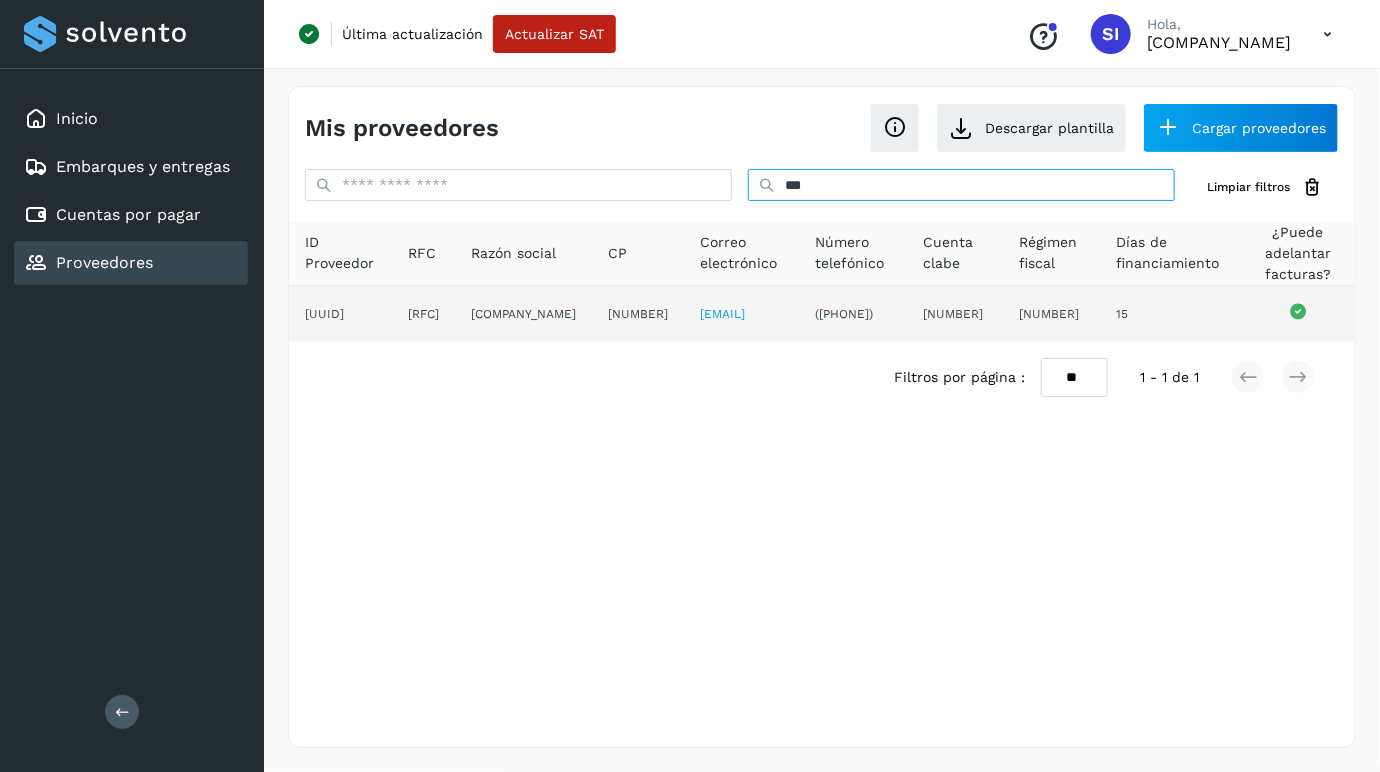 type on "***" 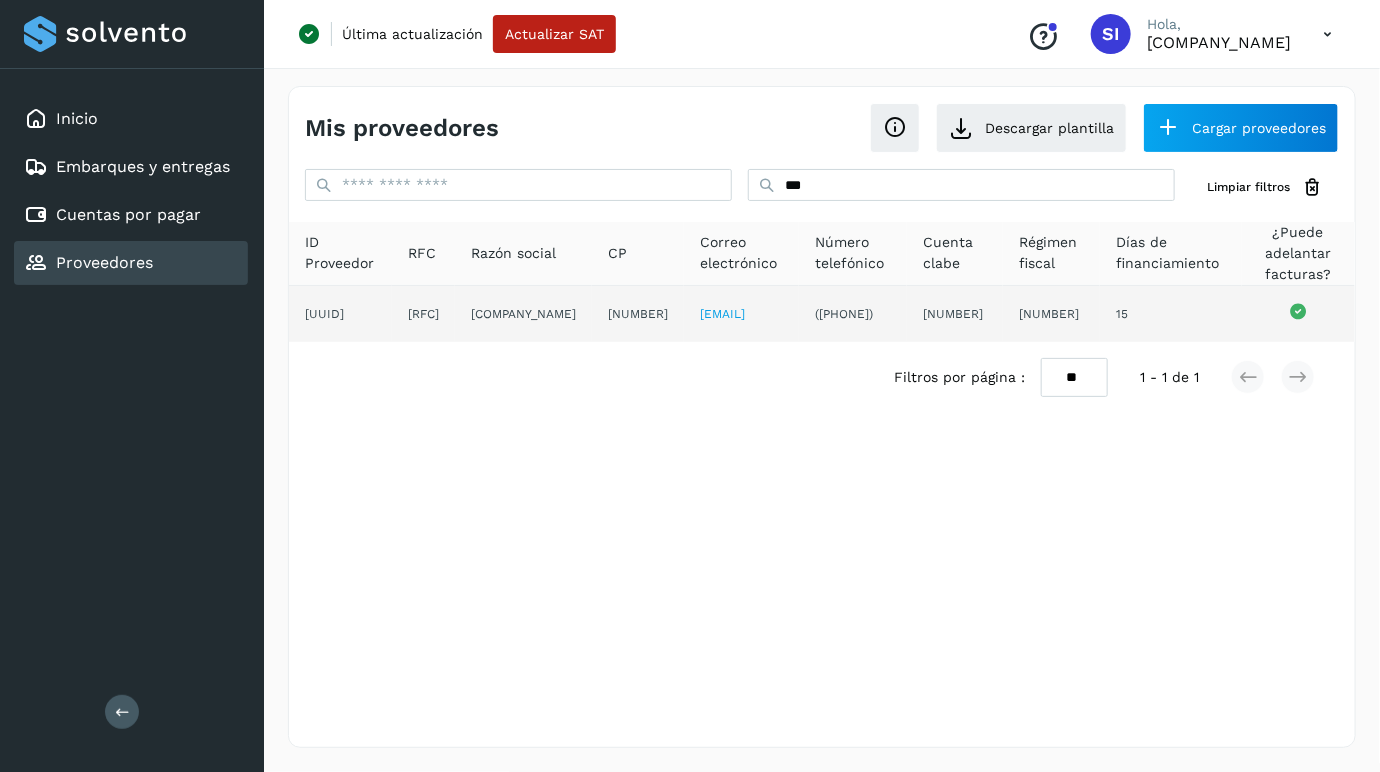click on "[COMPANY_NAME]" 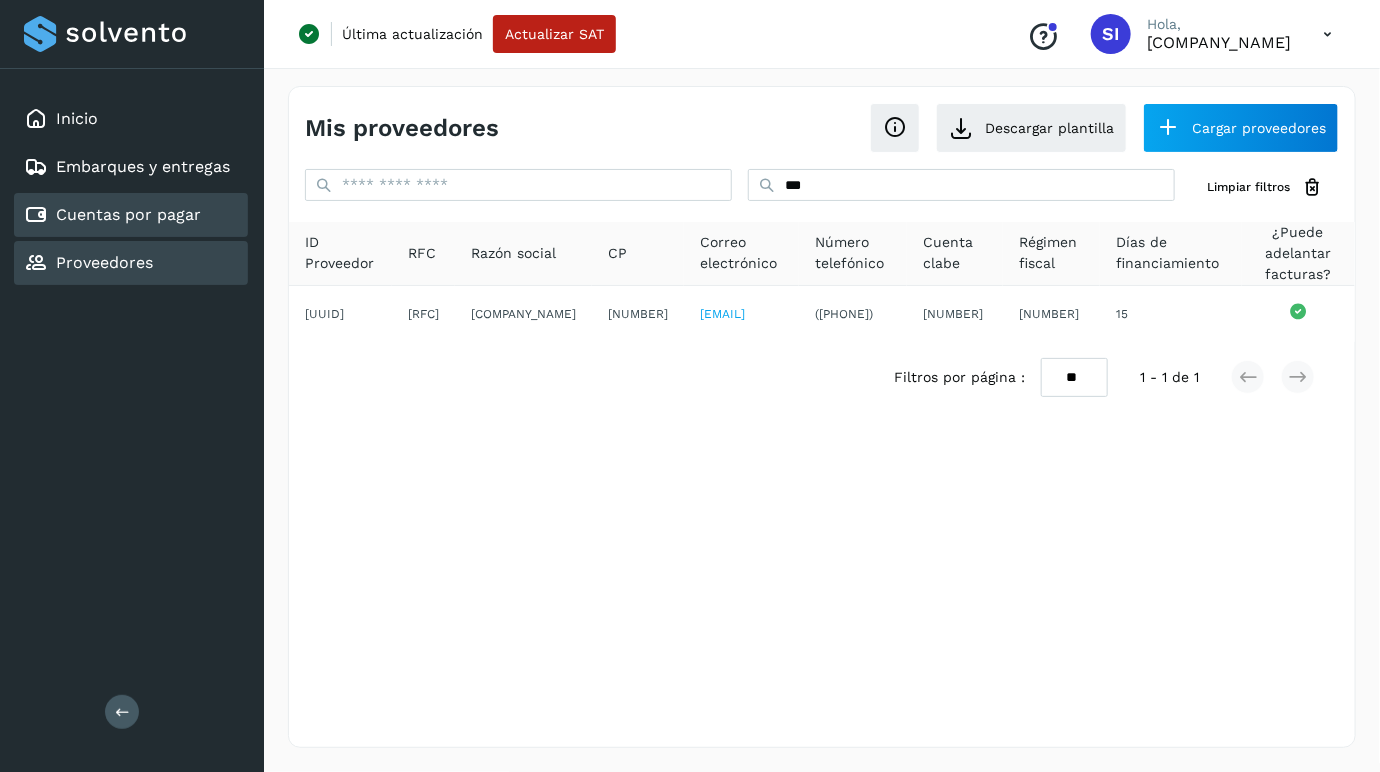 click on "Cuentas por pagar" at bounding box center (128, 214) 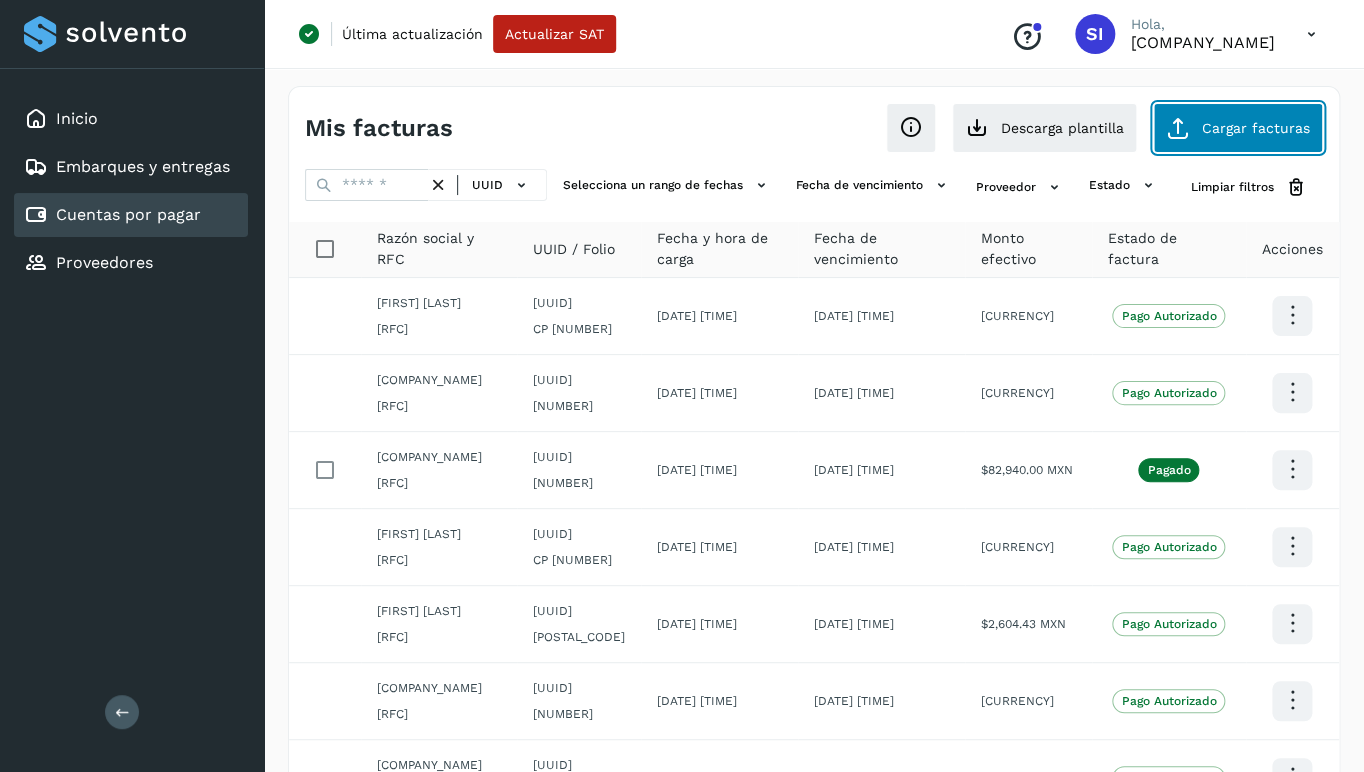 click on "Cargar facturas" 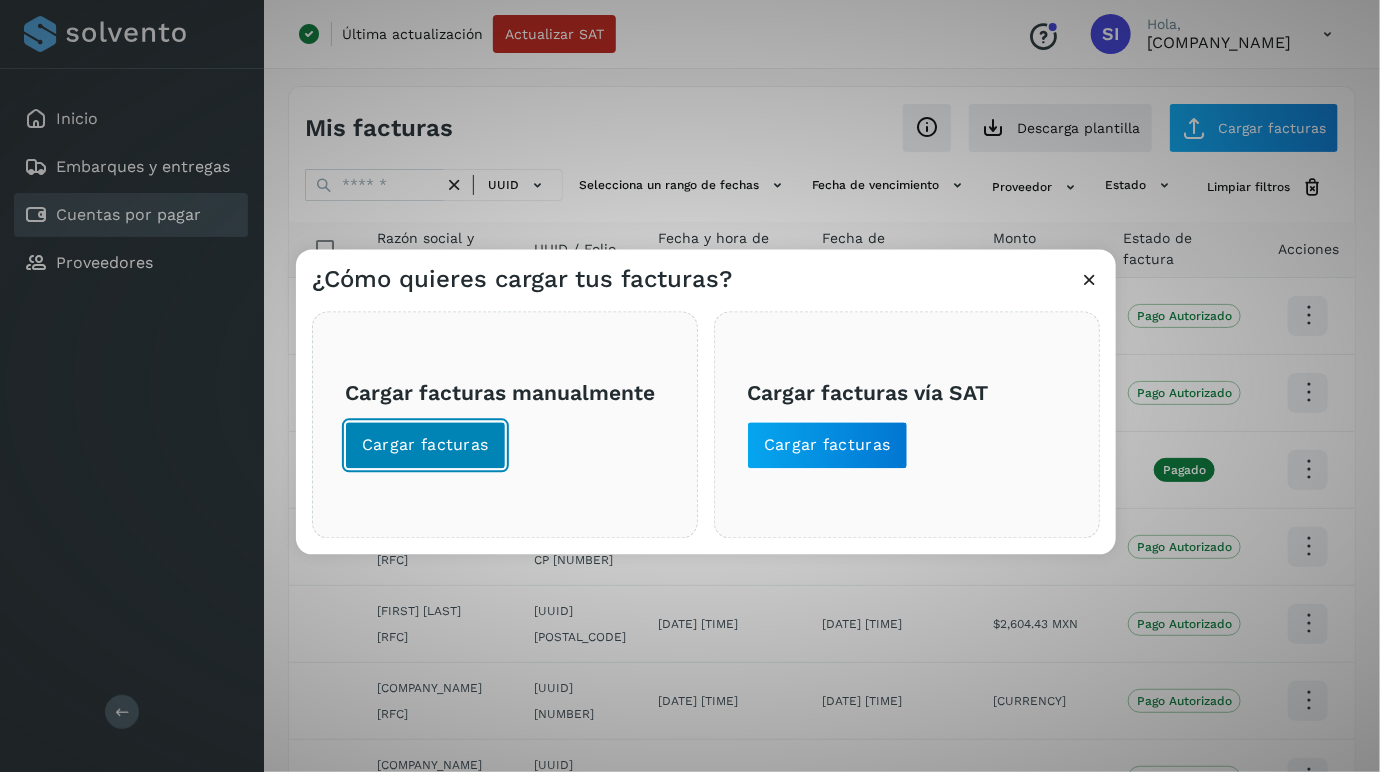 click on "Cargar facturas" 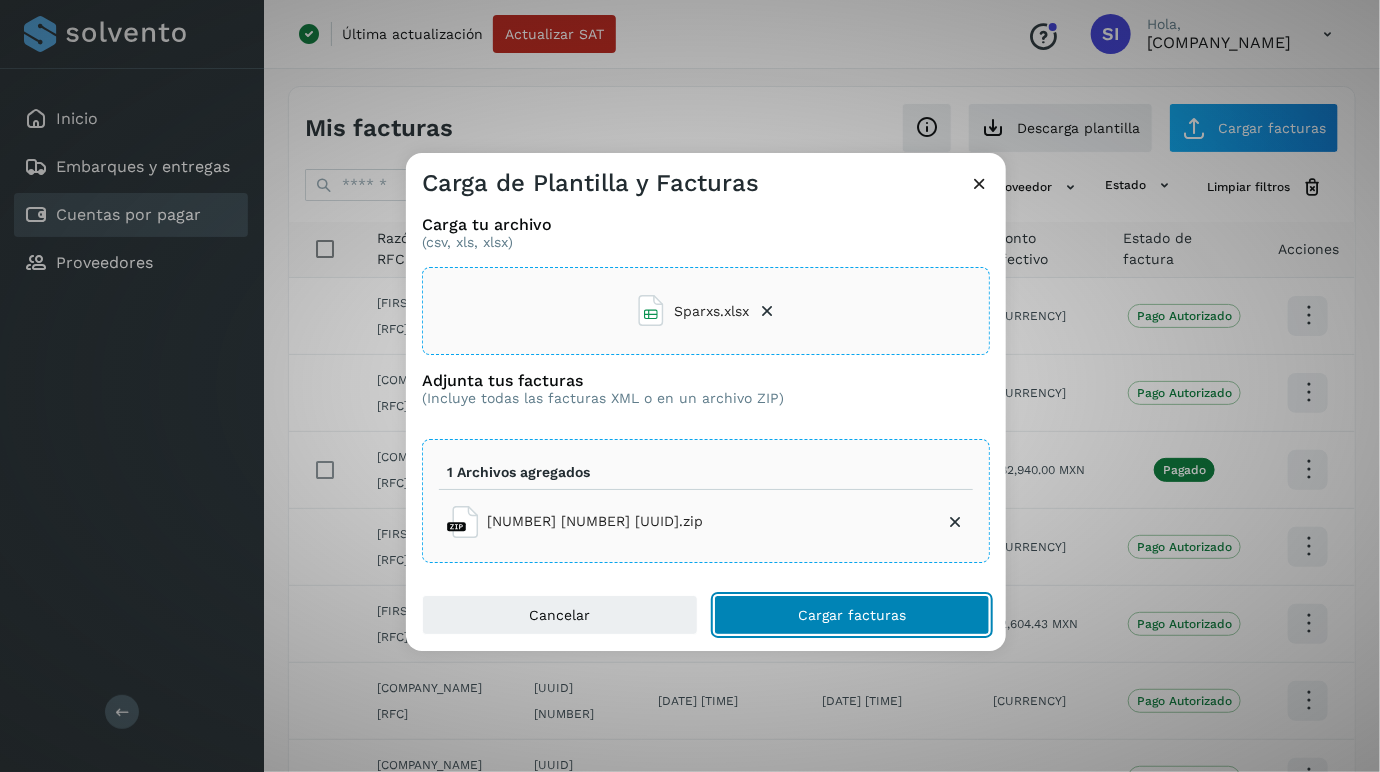 click on "Cargar facturas" 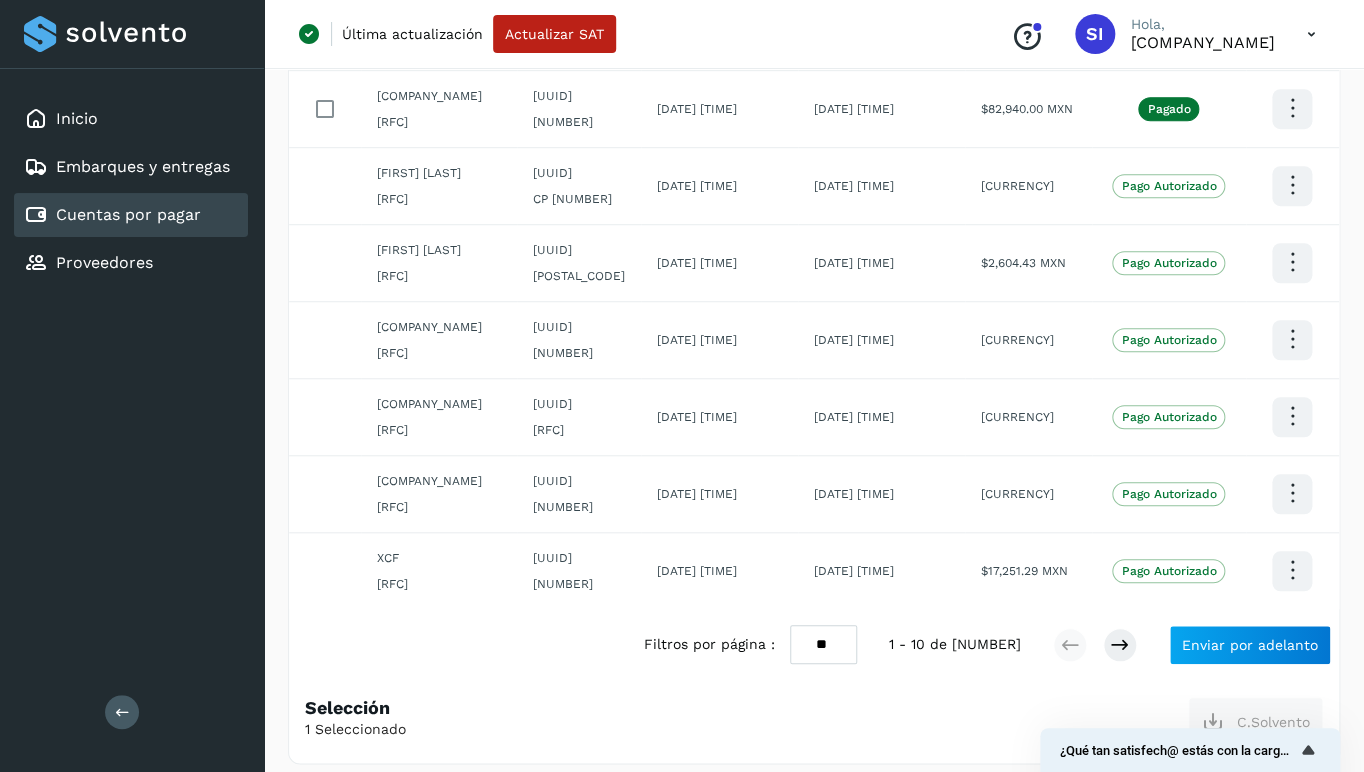 scroll, scrollTop: 456, scrollLeft: 0, axis: vertical 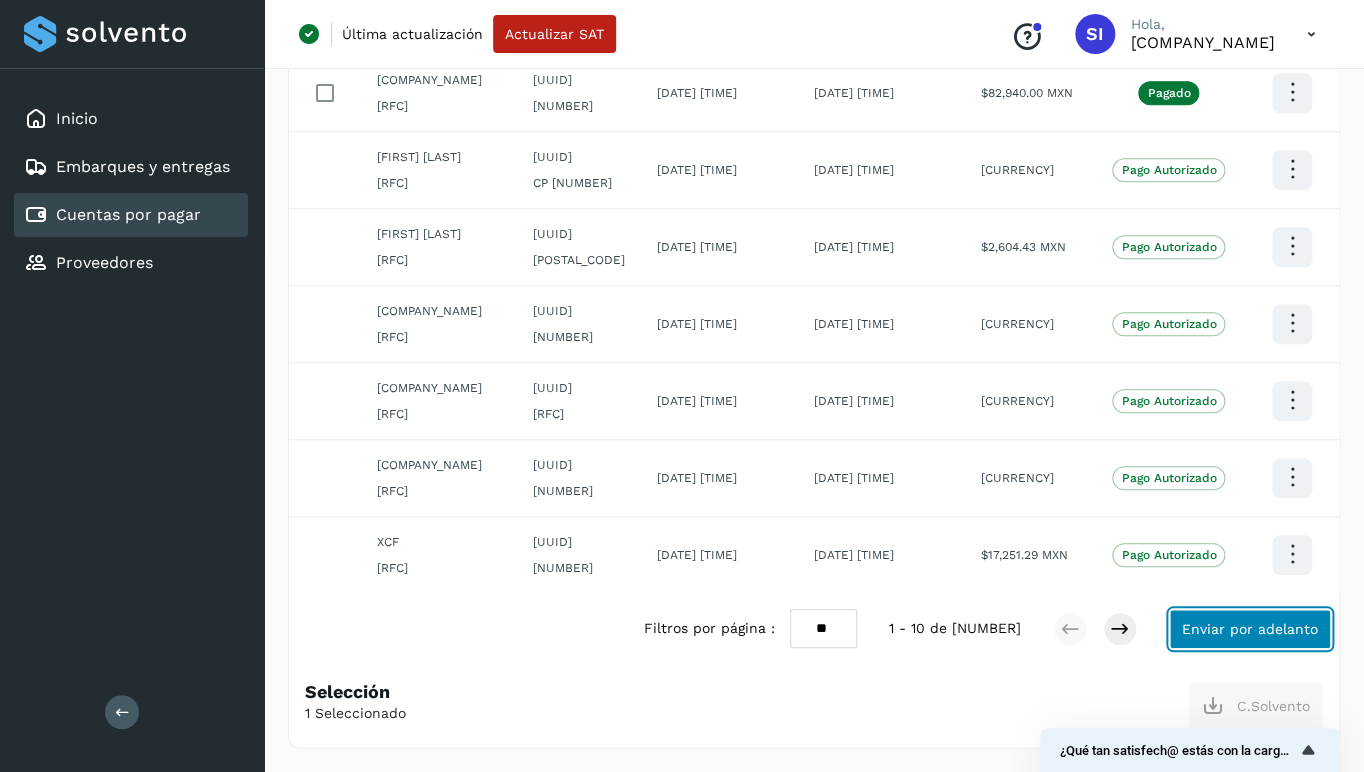 click on "Enviar por adelanto" 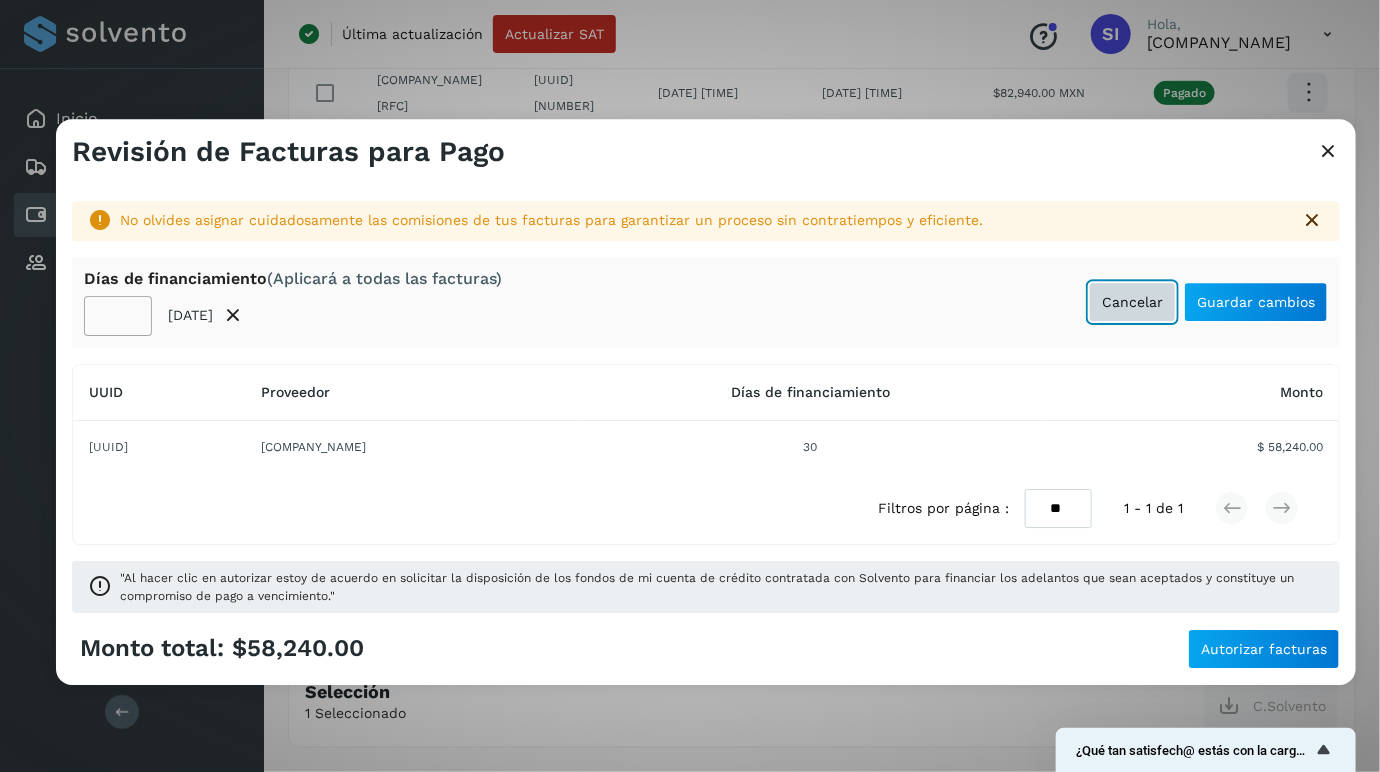 click on "Cancelar" 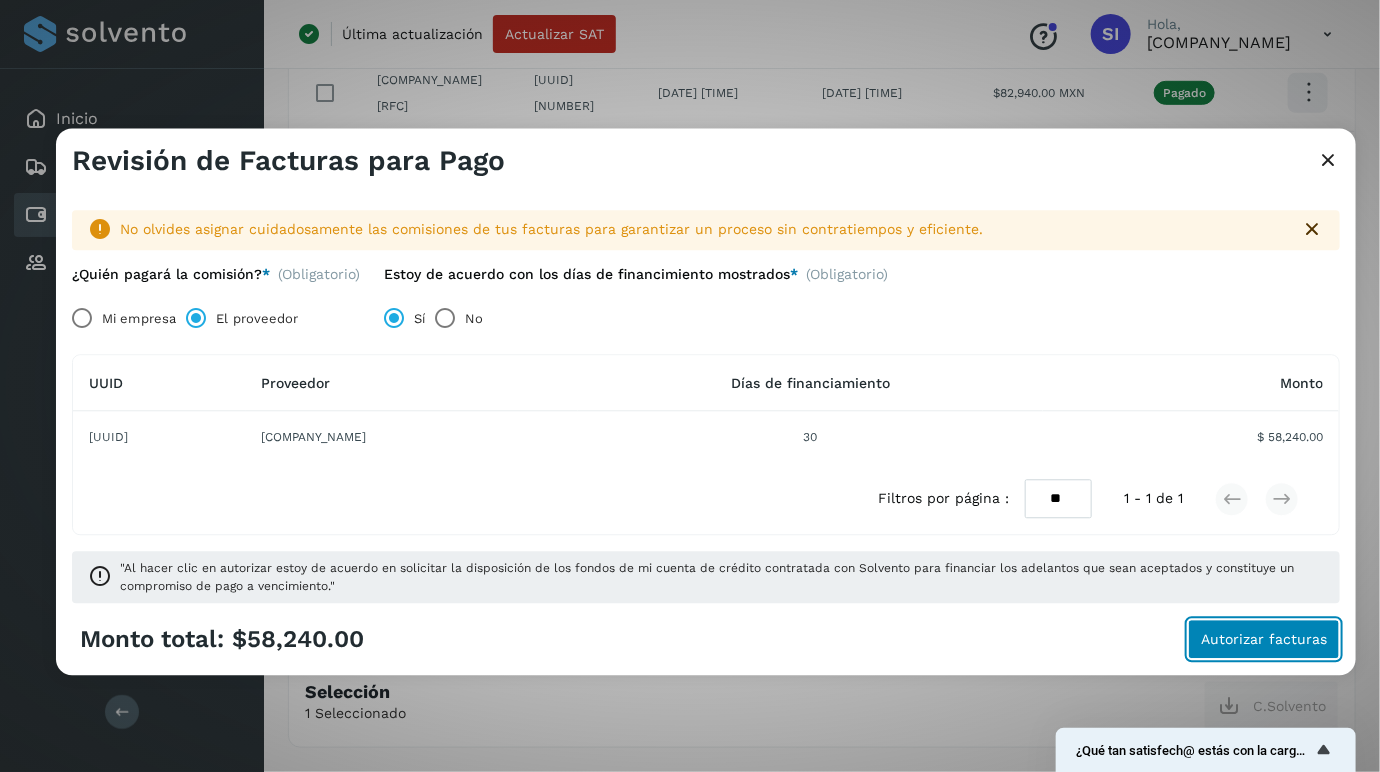 click on "Autorizar facturas" 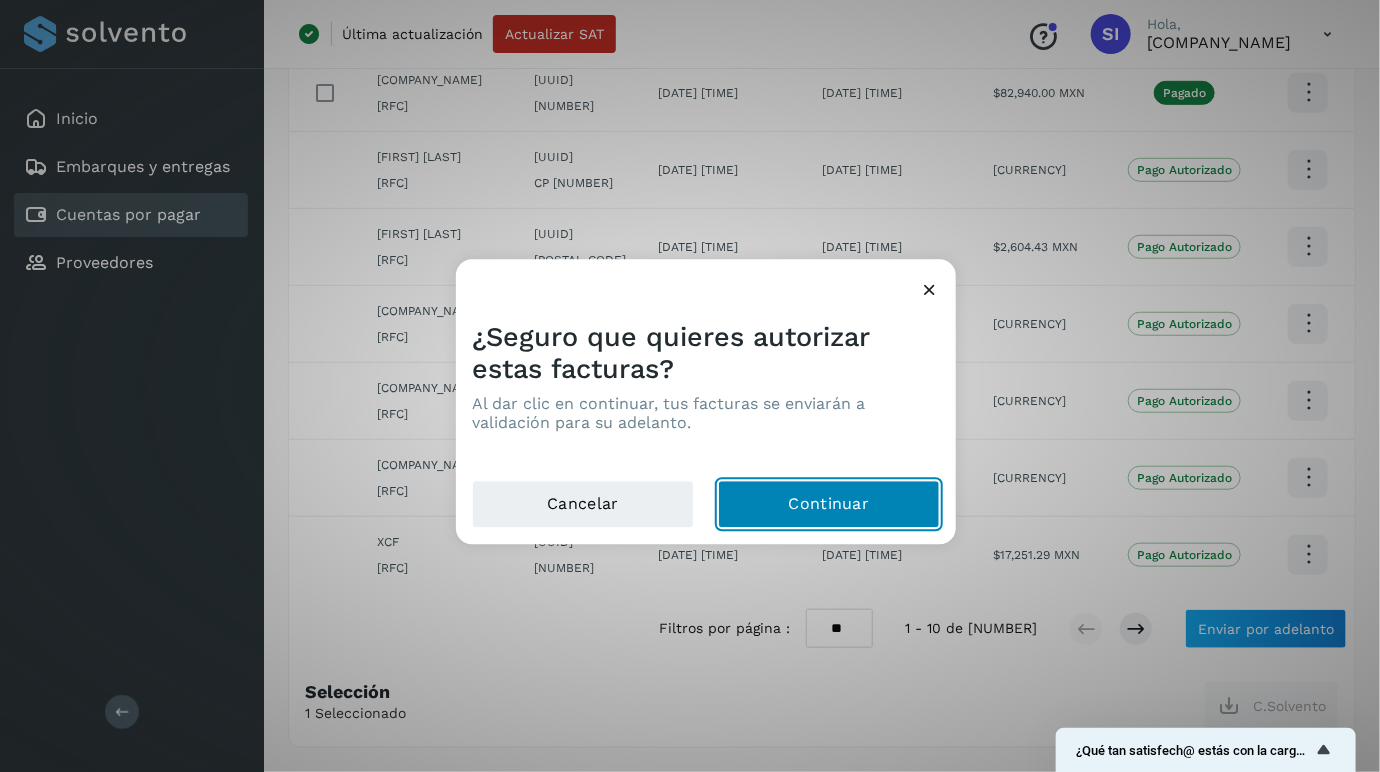 click on "Continuar" 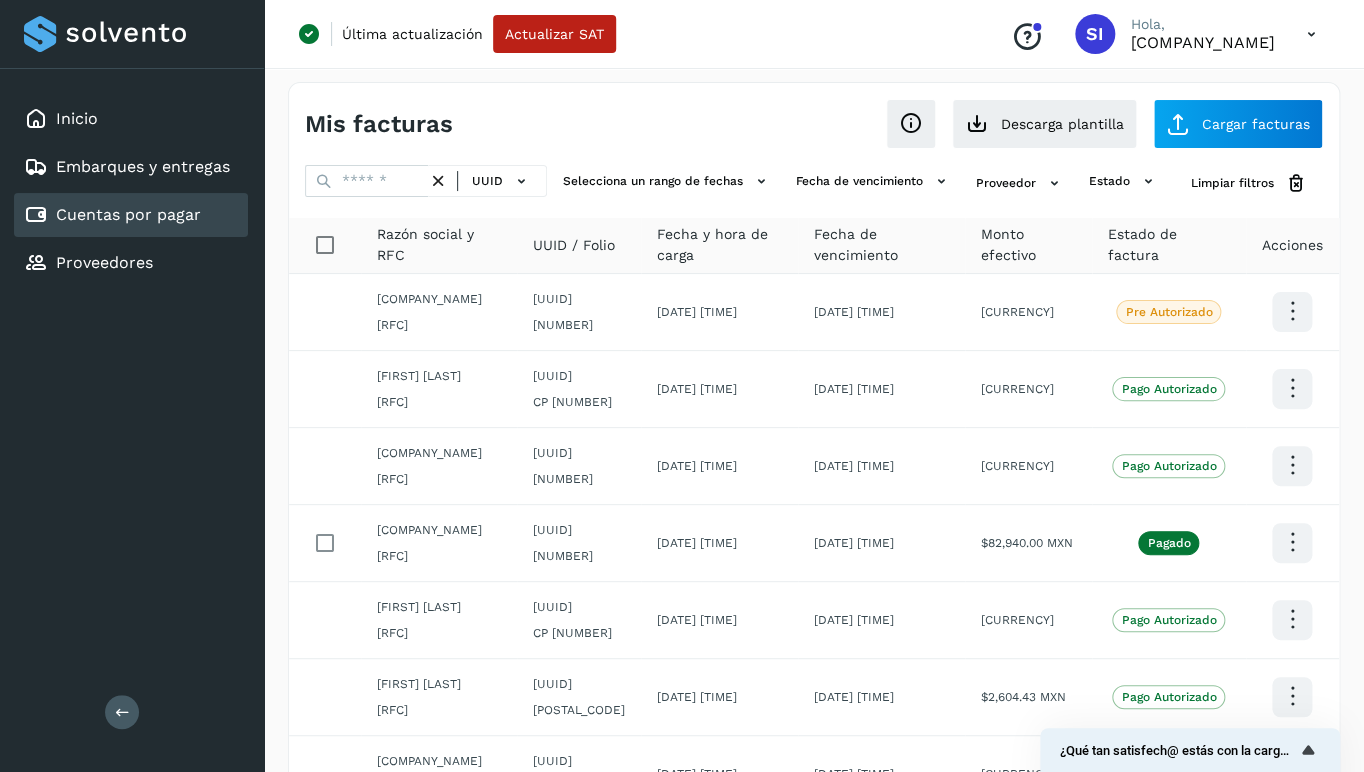 scroll, scrollTop: 0, scrollLeft: 0, axis: both 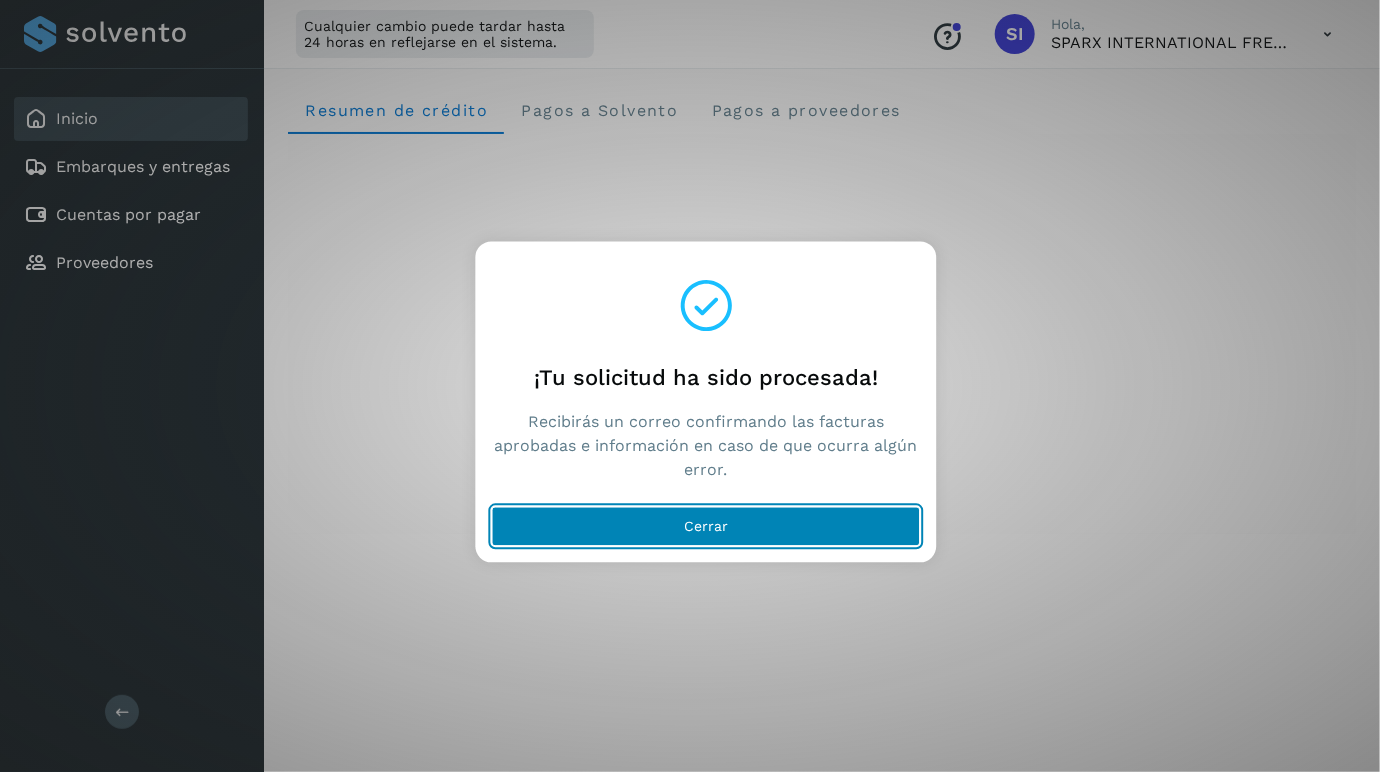 click on "Cerrar" 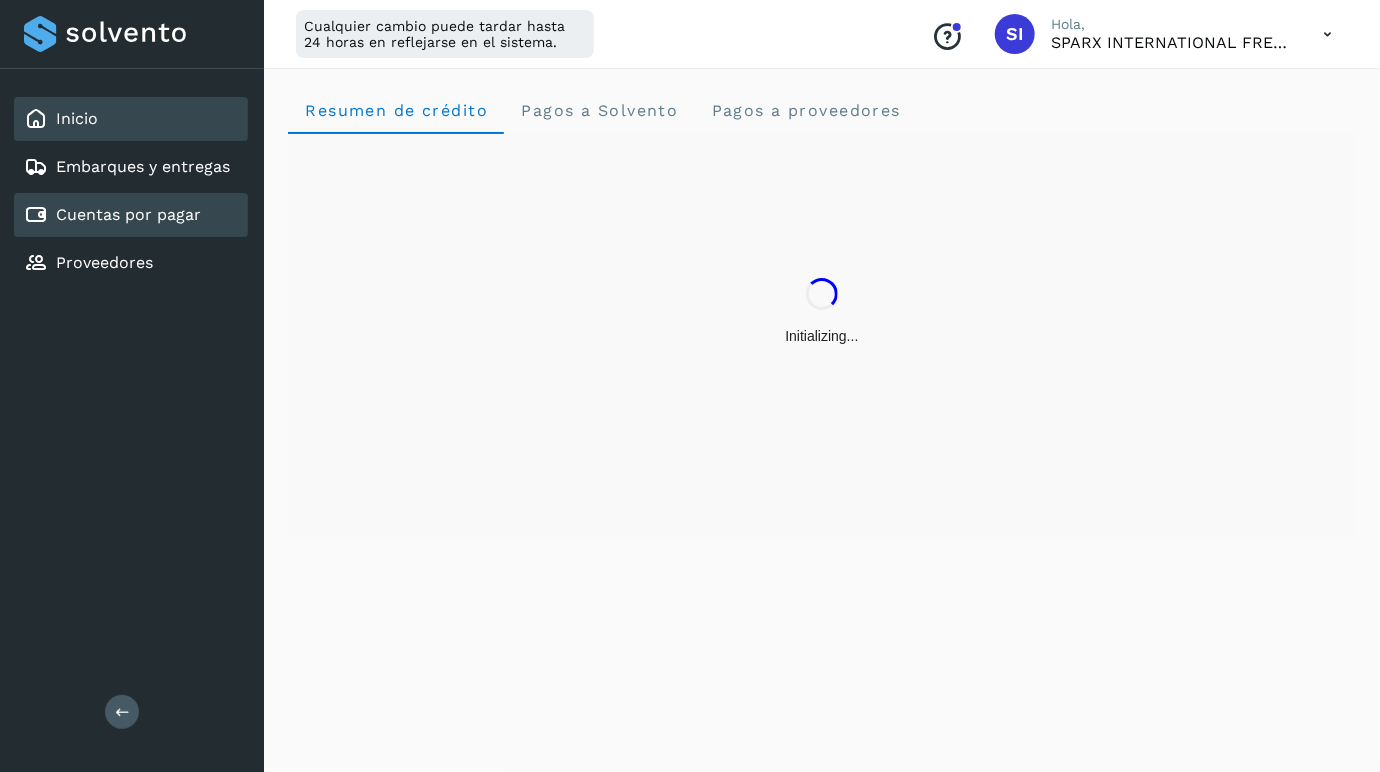click on "Cuentas por pagar" at bounding box center [128, 214] 